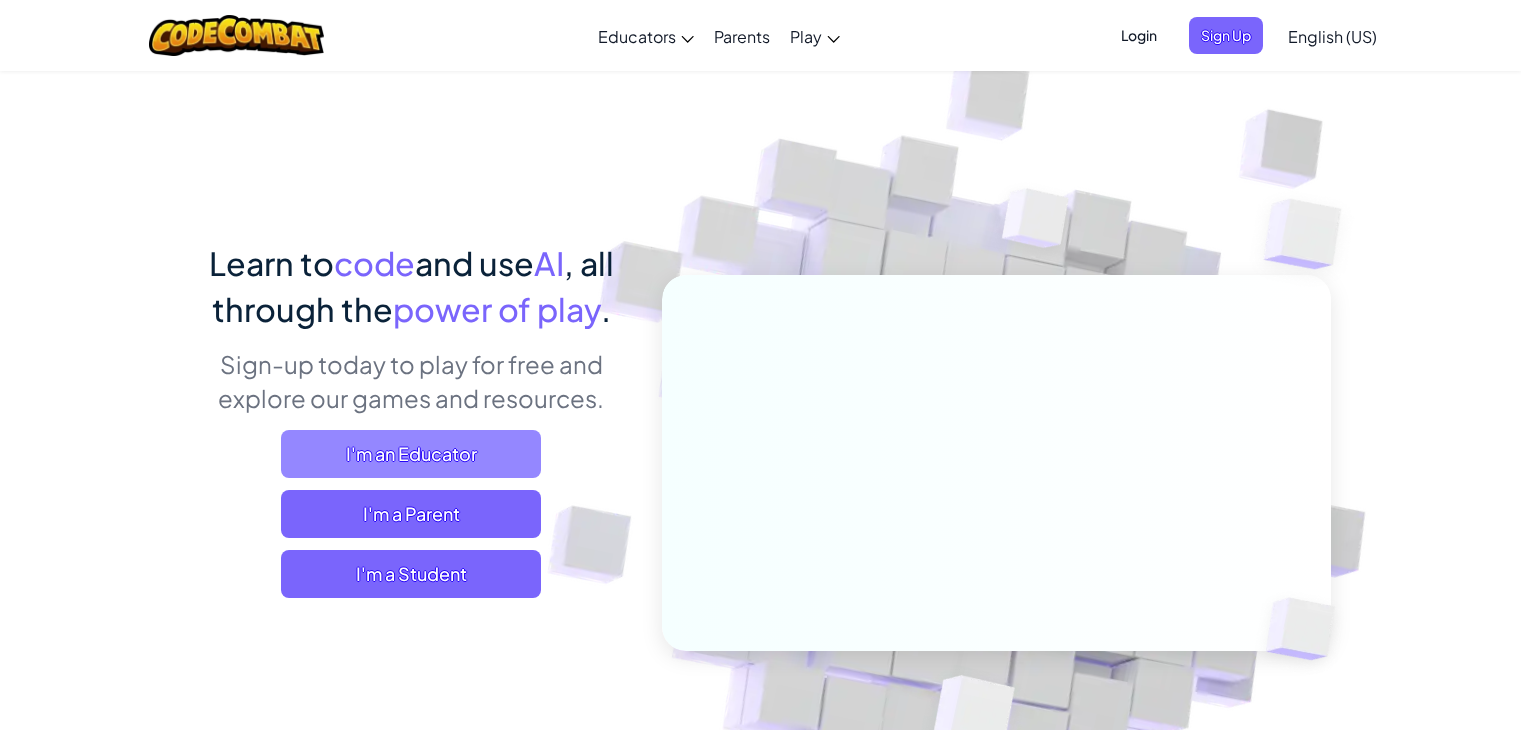 scroll, scrollTop: 0, scrollLeft: 0, axis: both 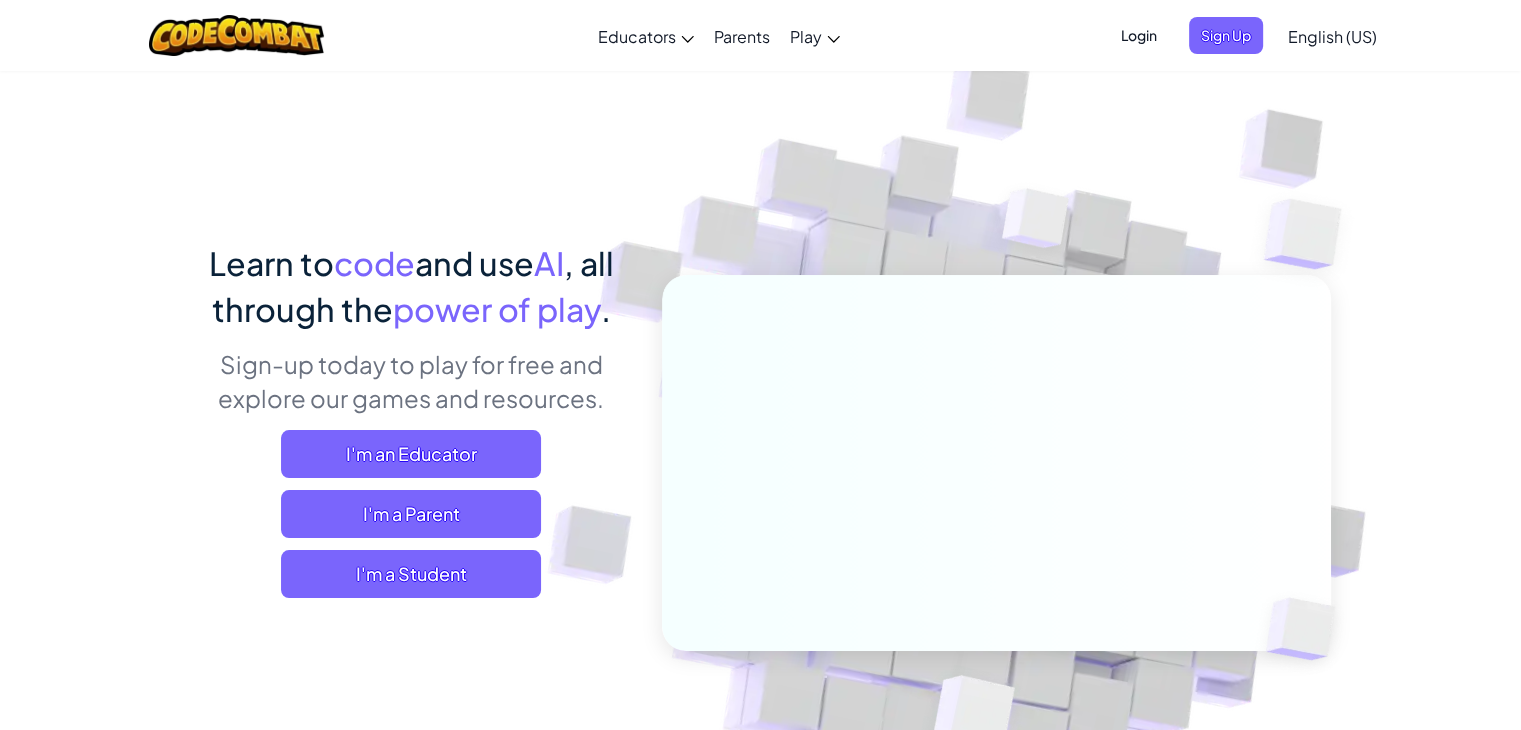 click on "Login" at bounding box center (1139, 35) 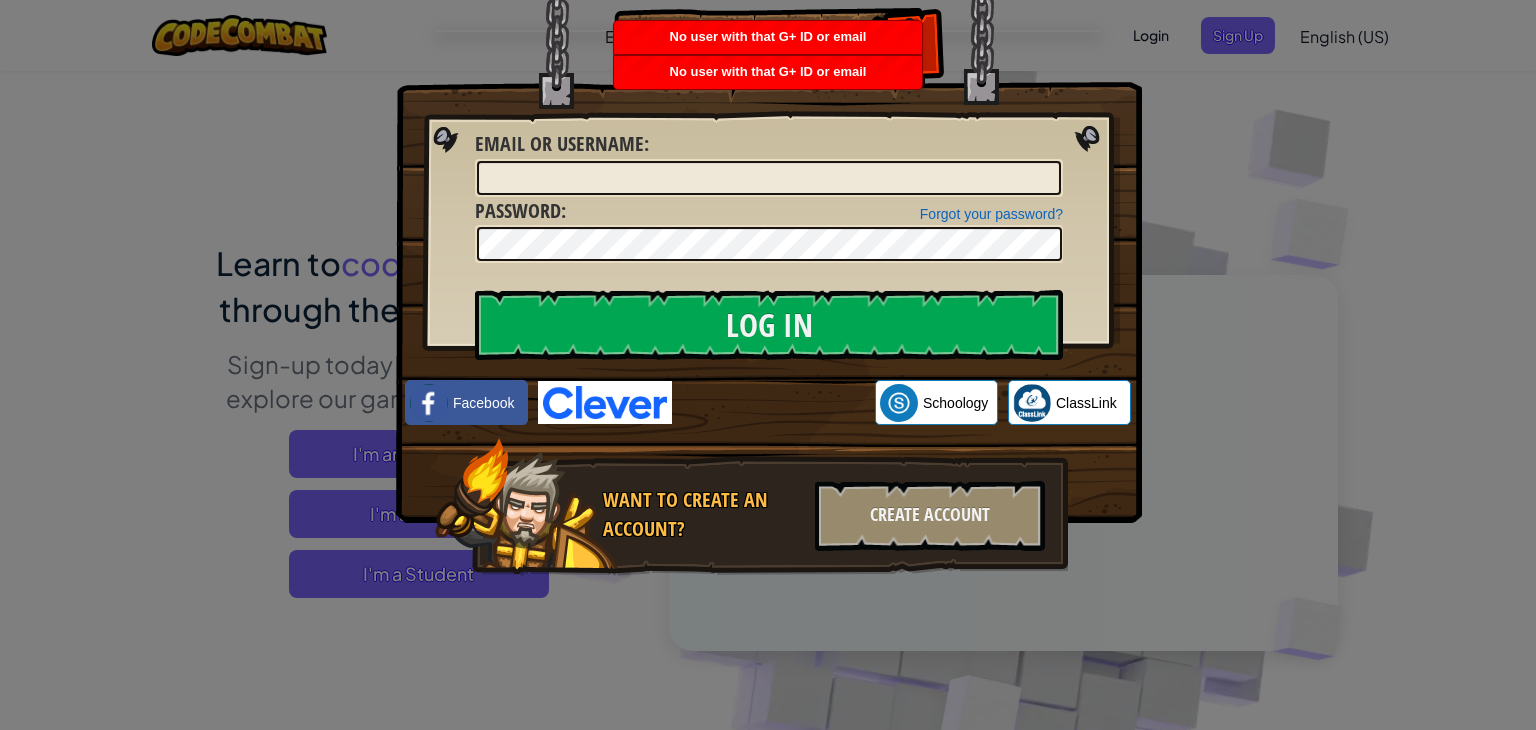 click on "Log In Unknown Error Email or Username : Forgot your password? Password : Log In Logging In Facebook Schoology ClassLink Want to create an account? Create Account" at bounding box center [768, 365] 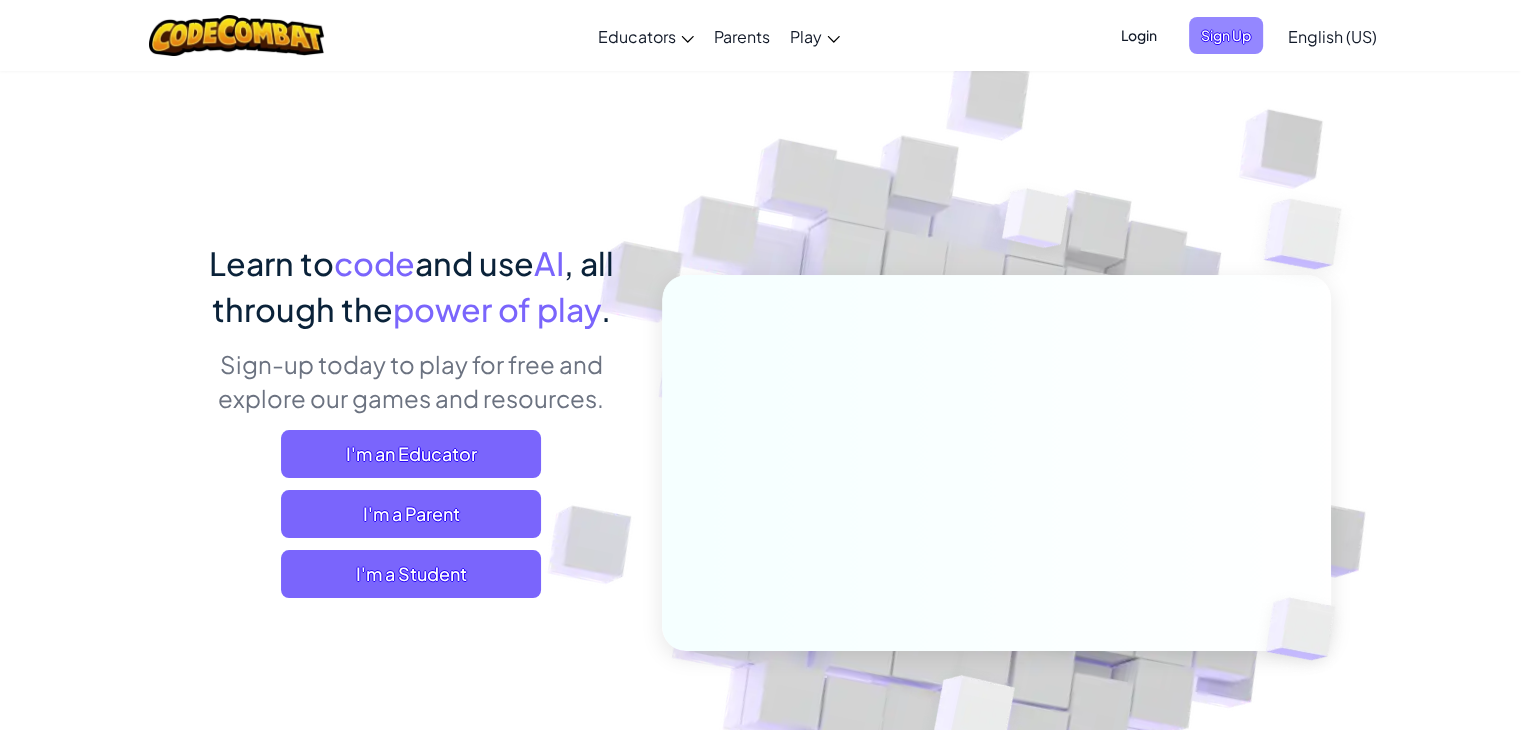 click on "Sign Up" at bounding box center (1226, 35) 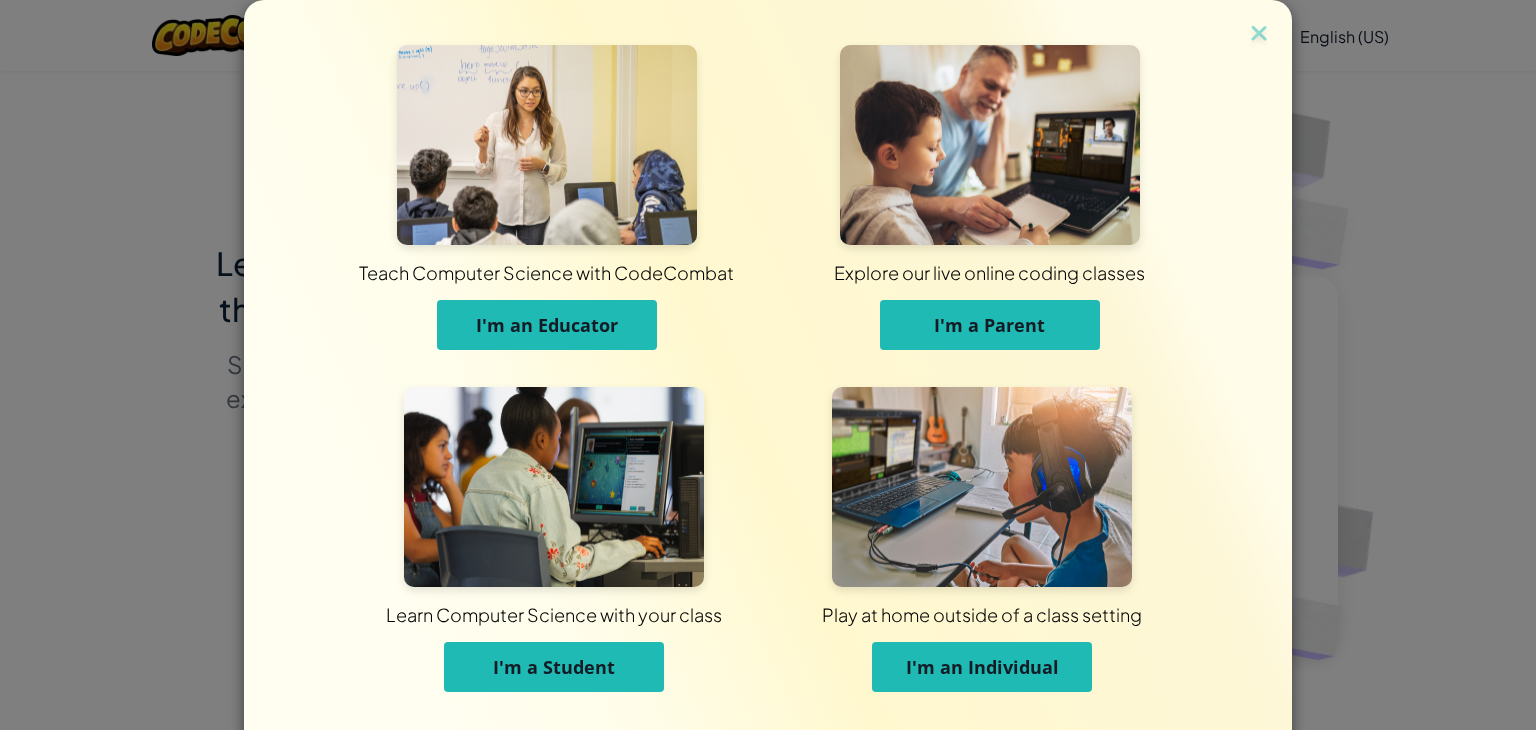 click on "I'm a Student" at bounding box center [554, 667] 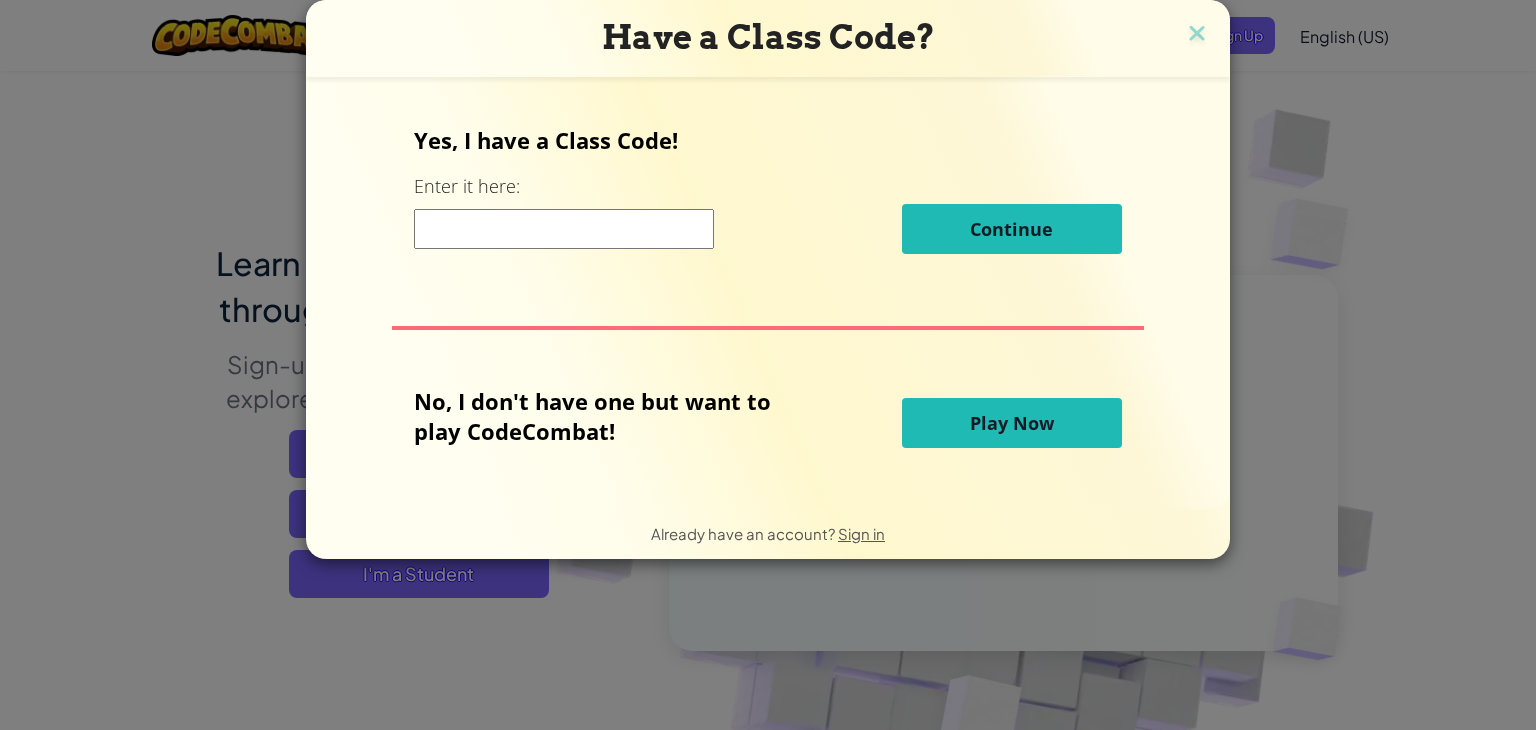 type 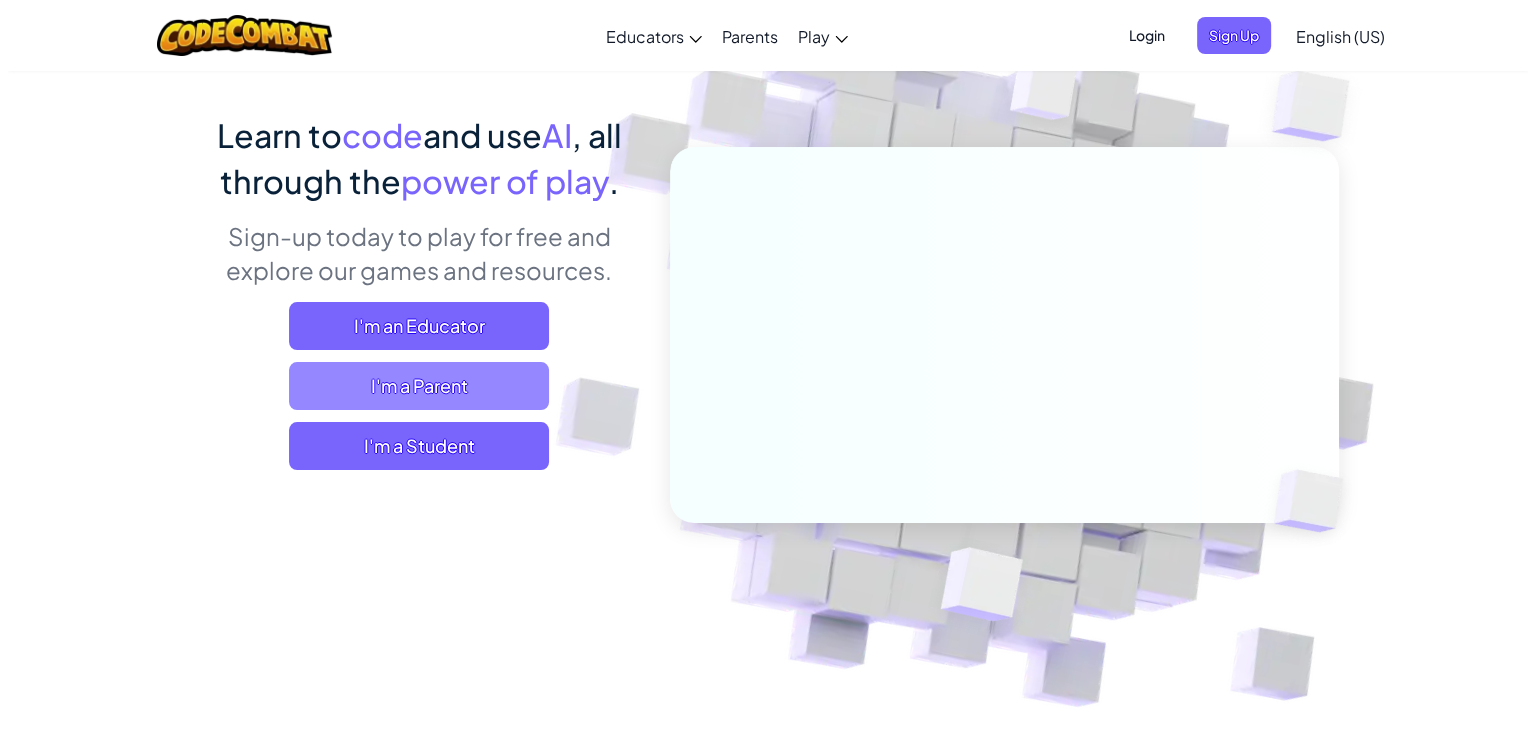 scroll, scrollTop: 132, scrollLeft: 0, axis: vertical 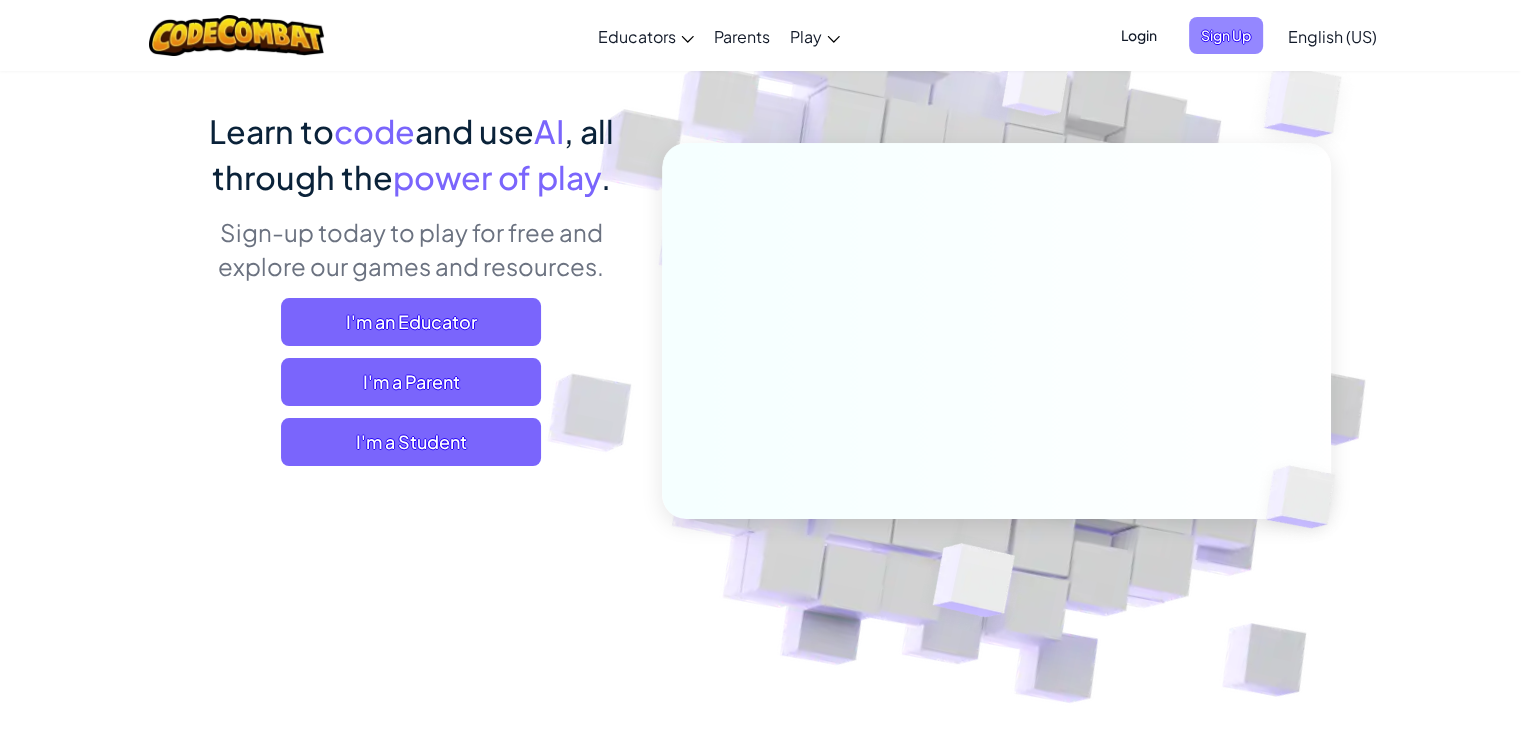 click on "Sign Up" at bounding box center (1226, 35) 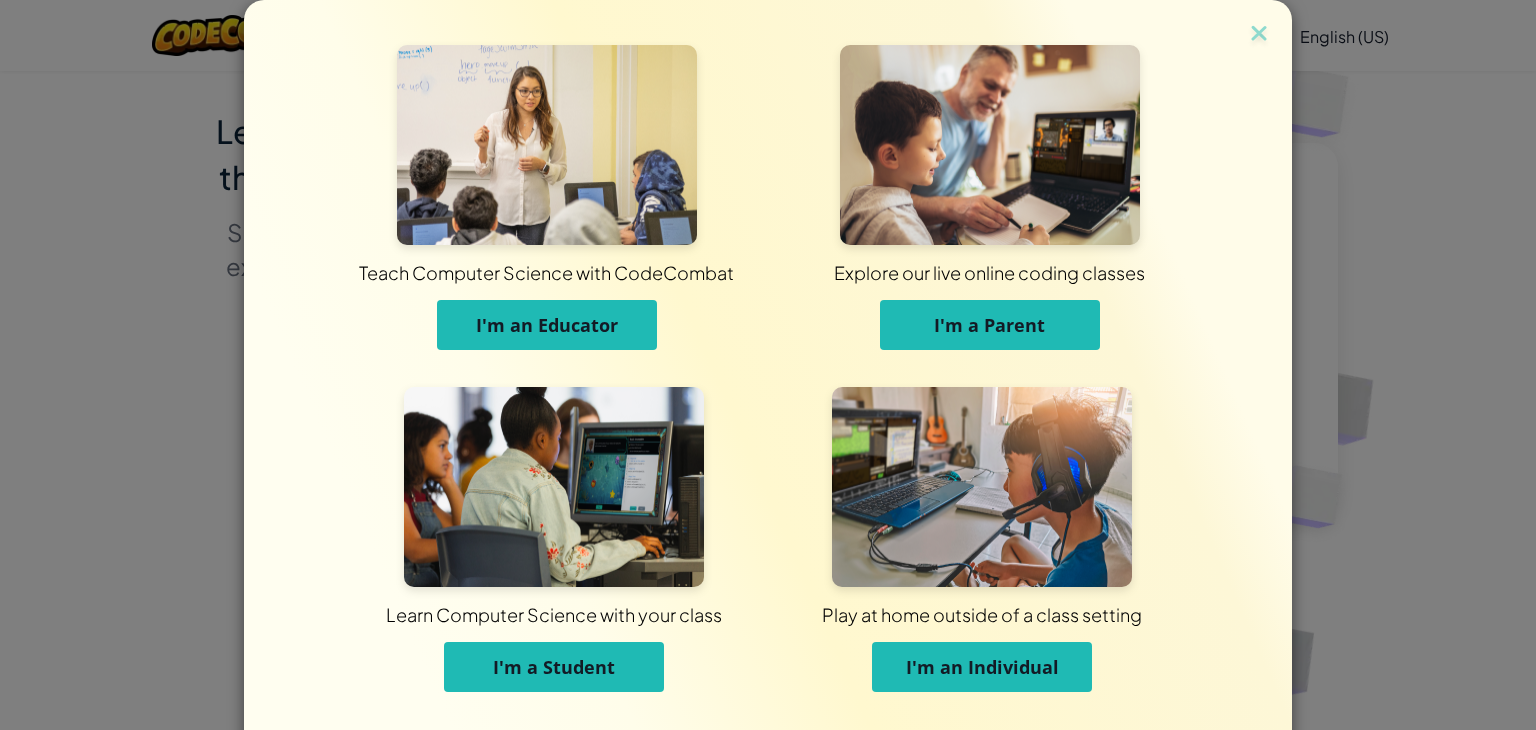 scroll, scrollTop: 62, scrollLeft: 0, axis: vertical 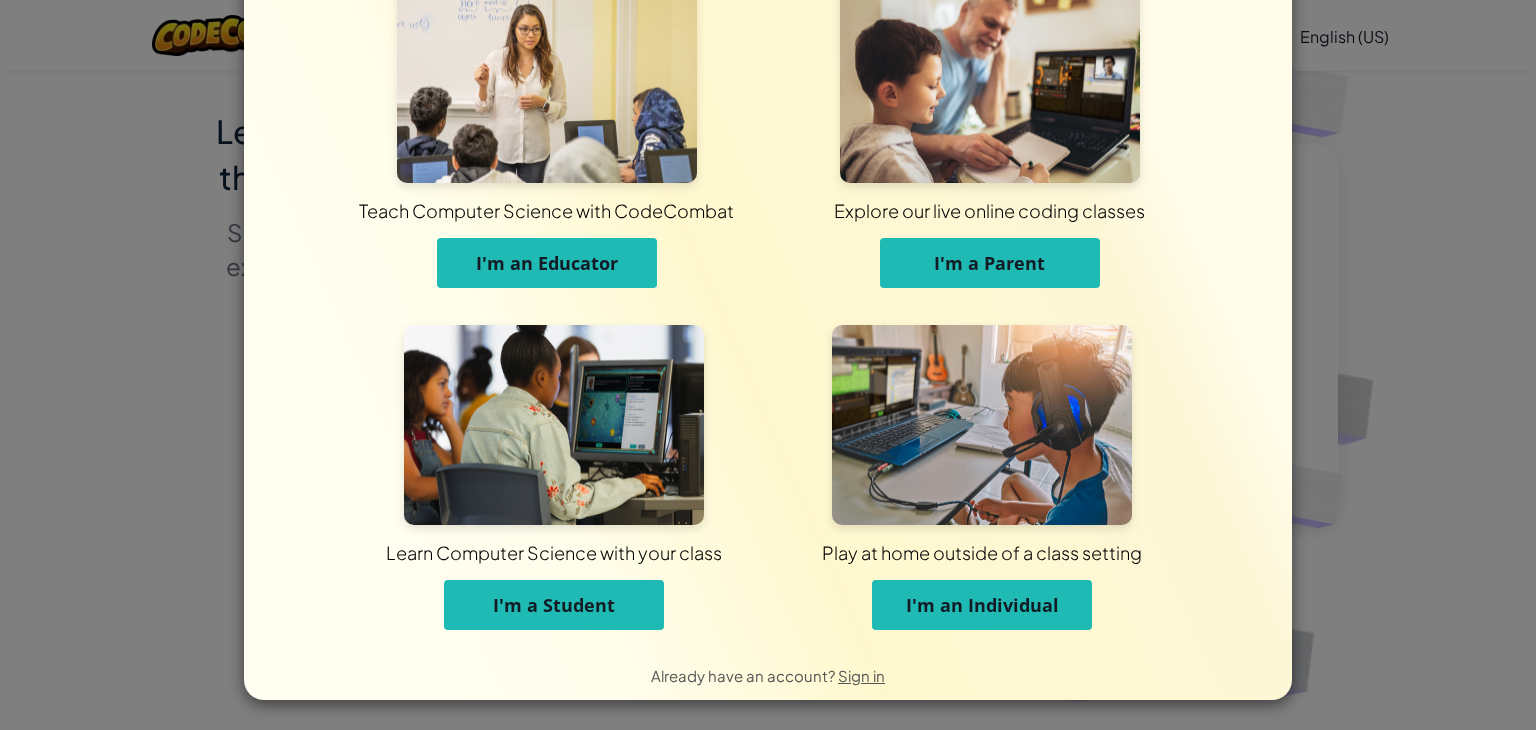 click on "I'm an Individual" at bounding box center (982, 605) 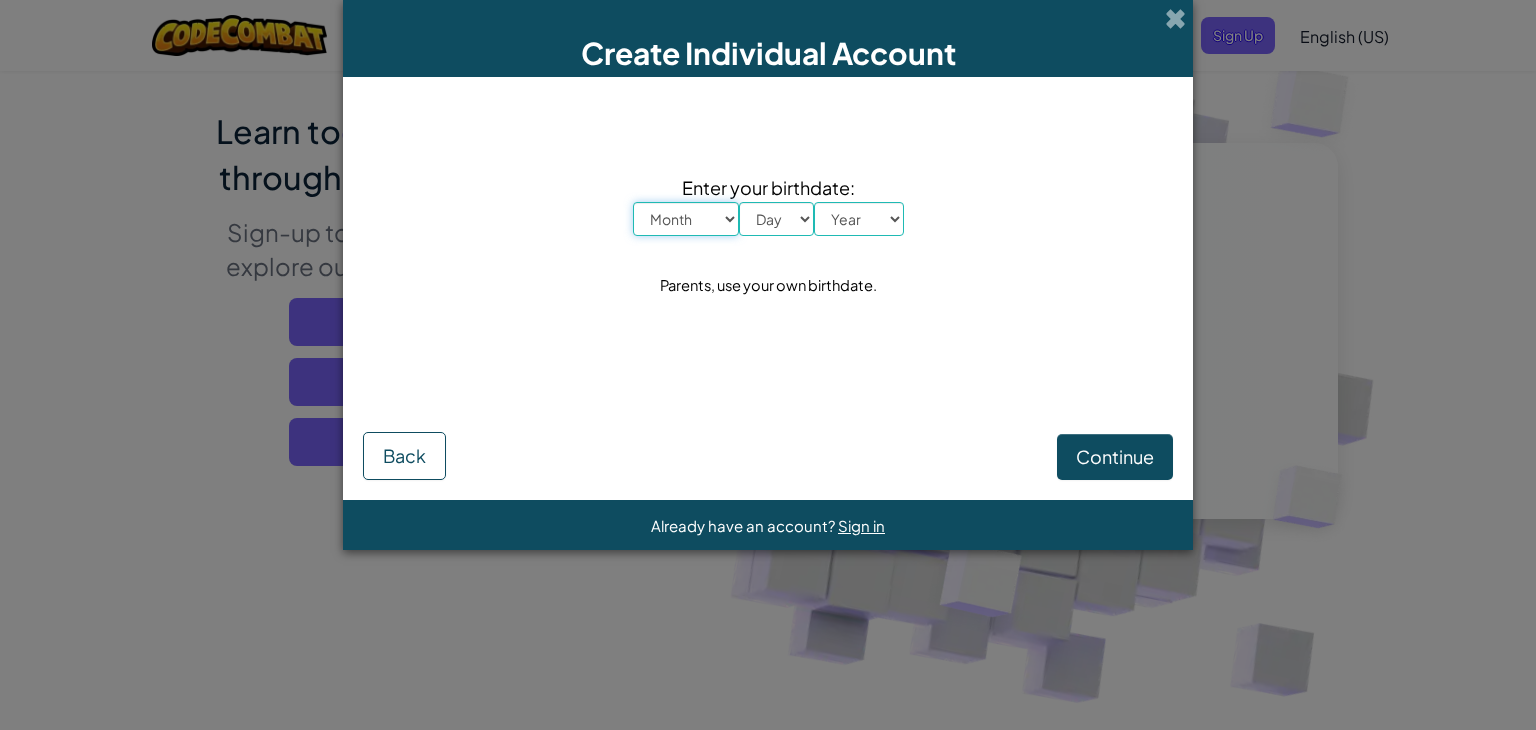 scroll, scrollTop: 0, scrollLeft: 0, axis: both 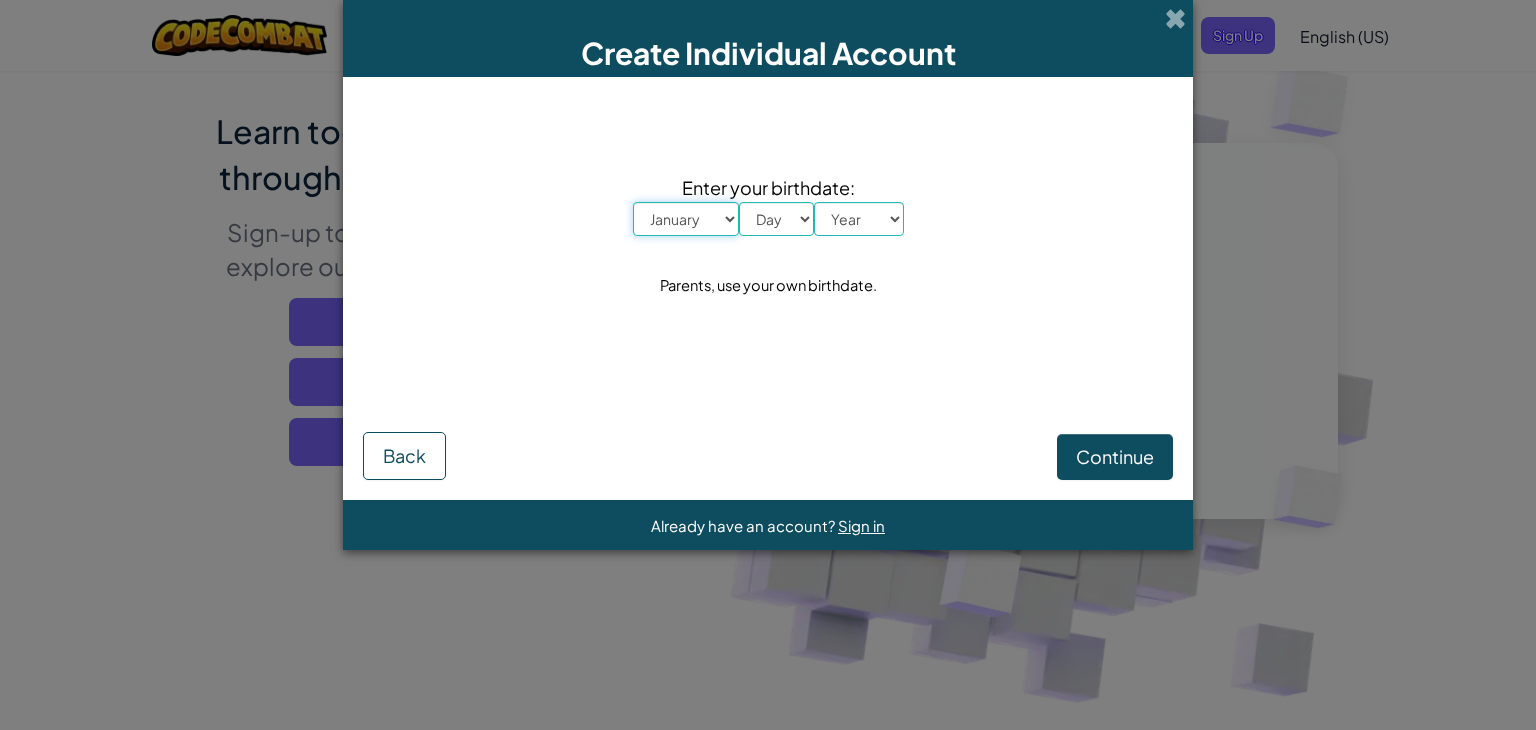 click on "Month January February March April May June July August September October November December" at bounding box center [686, 219] 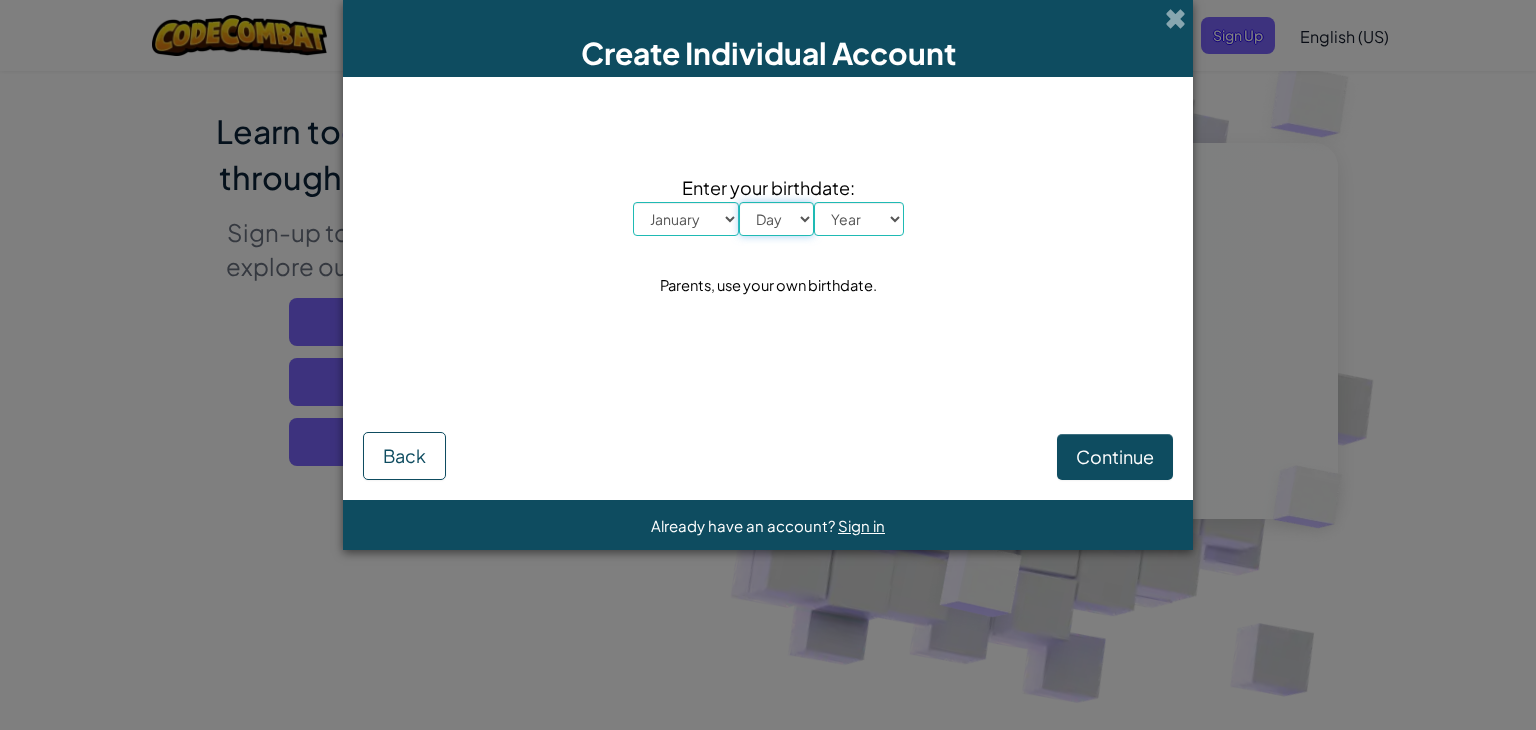 drag, startPoint x: 788, startPoint y: 220, endPoint x: 763, endPoint y: 292, distance: 76.2168 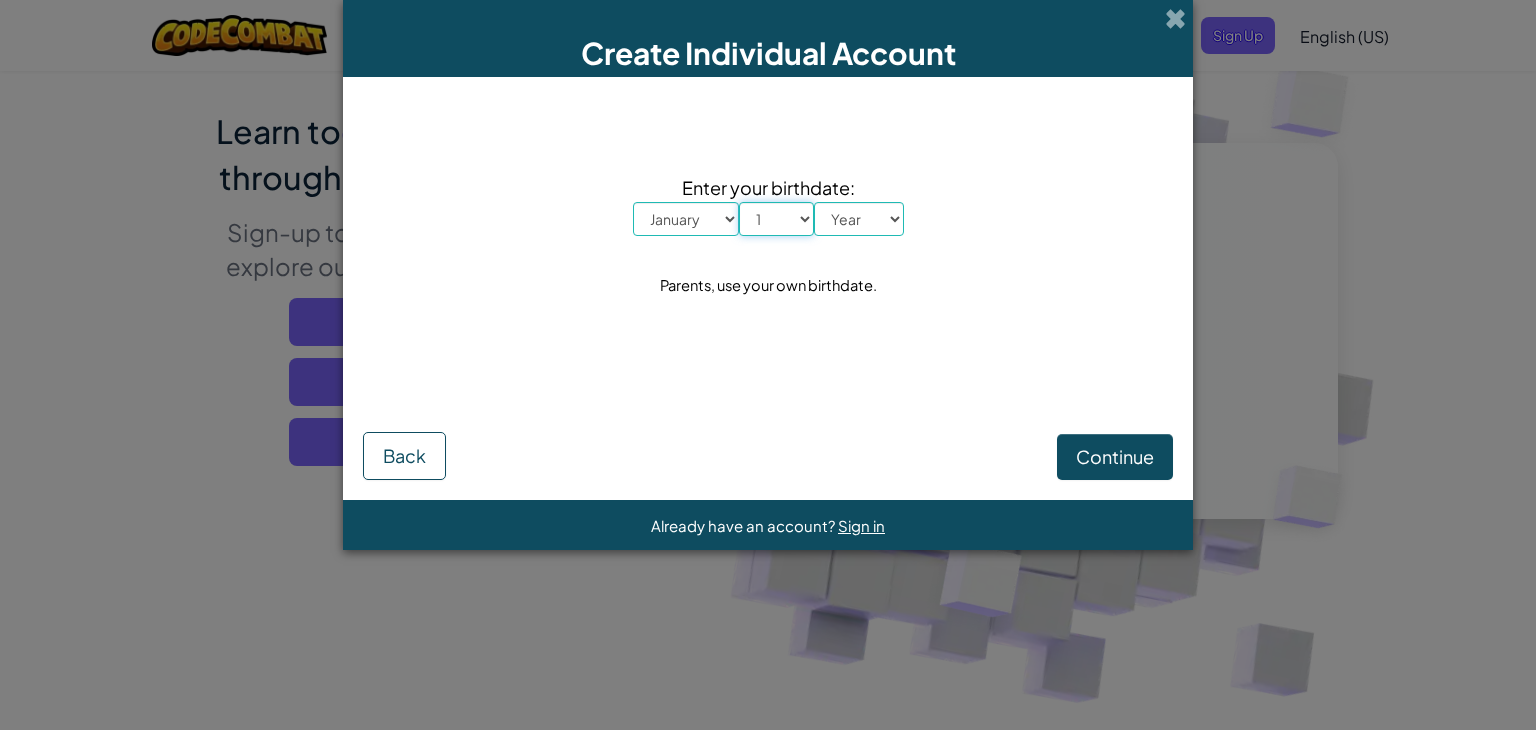 click on "Day 1 2 3 4 5 6 7 8 9 10 11 12 13 14 15 16 17 18 19 20 21 22 23 24 25 26 27 28 29 30 31" at bounding box center (776, 219) 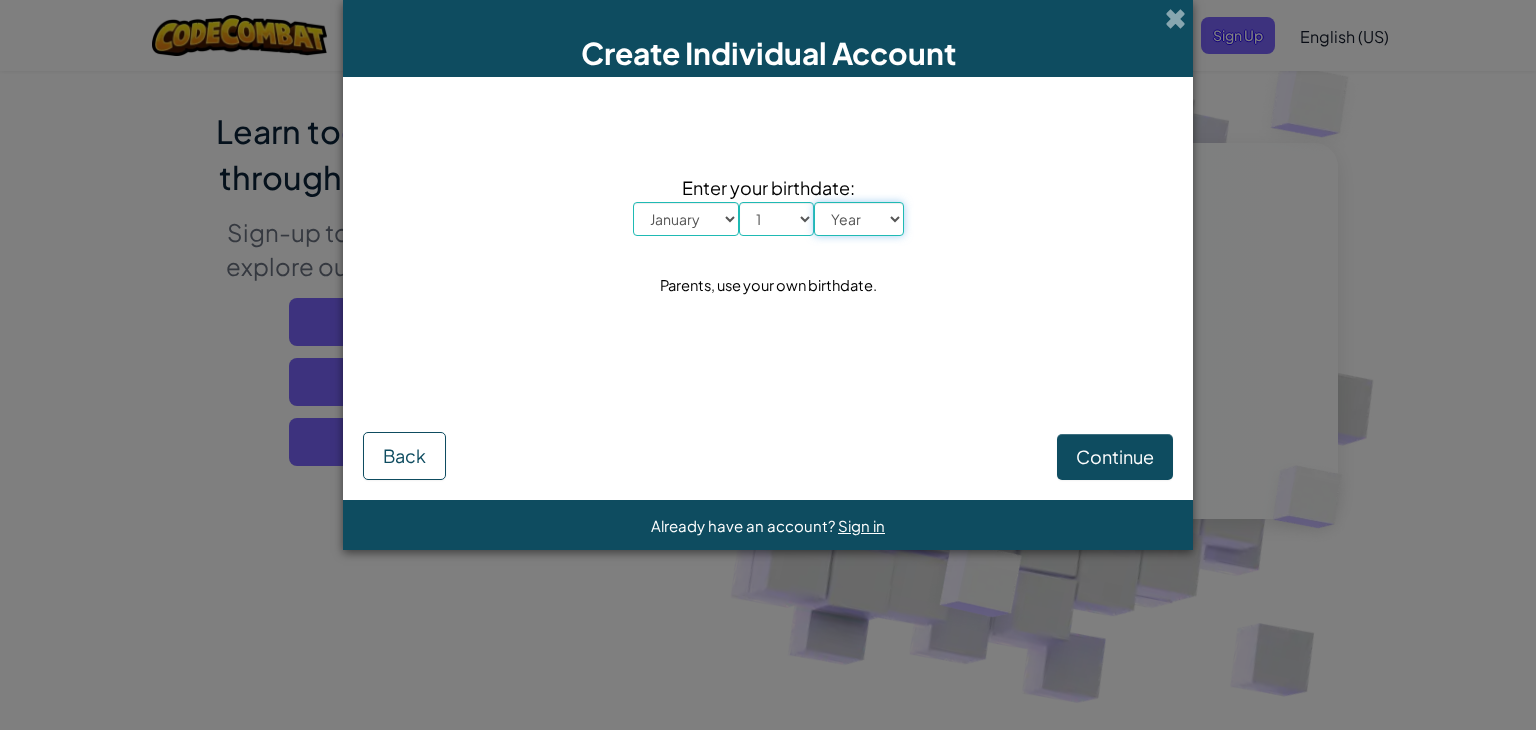 click on "Year 2025 2024 2023 2022 2021 2020 2019 2018 2017 2016 2015 2014 2013 2012 2011 2010 2009 2008 2007 2006 2005 2004 2003 2002 2001 2000 1999 1998 1997 1996 1995 1994 1993 1992 1991 1990 1989 1988 1987 1986 1985 1984 1983 1982 1981 1980 1979 1978 1977 1976 1975 1974 1973 1972 1971 1970 1969 1968 1967 1966 1965 1964 1963 1962 1961 1960 1959 1958 1957 1956 1955 1954 1953 1952 1951 1950 1949 1948 1947 1946 1945 1944 1943 1942 1941 1940 1939 1938 1937 1936 1935 1934 1933 1932 1931 1930 1929 1928 1927 1926" at bounding box center (859, 219) 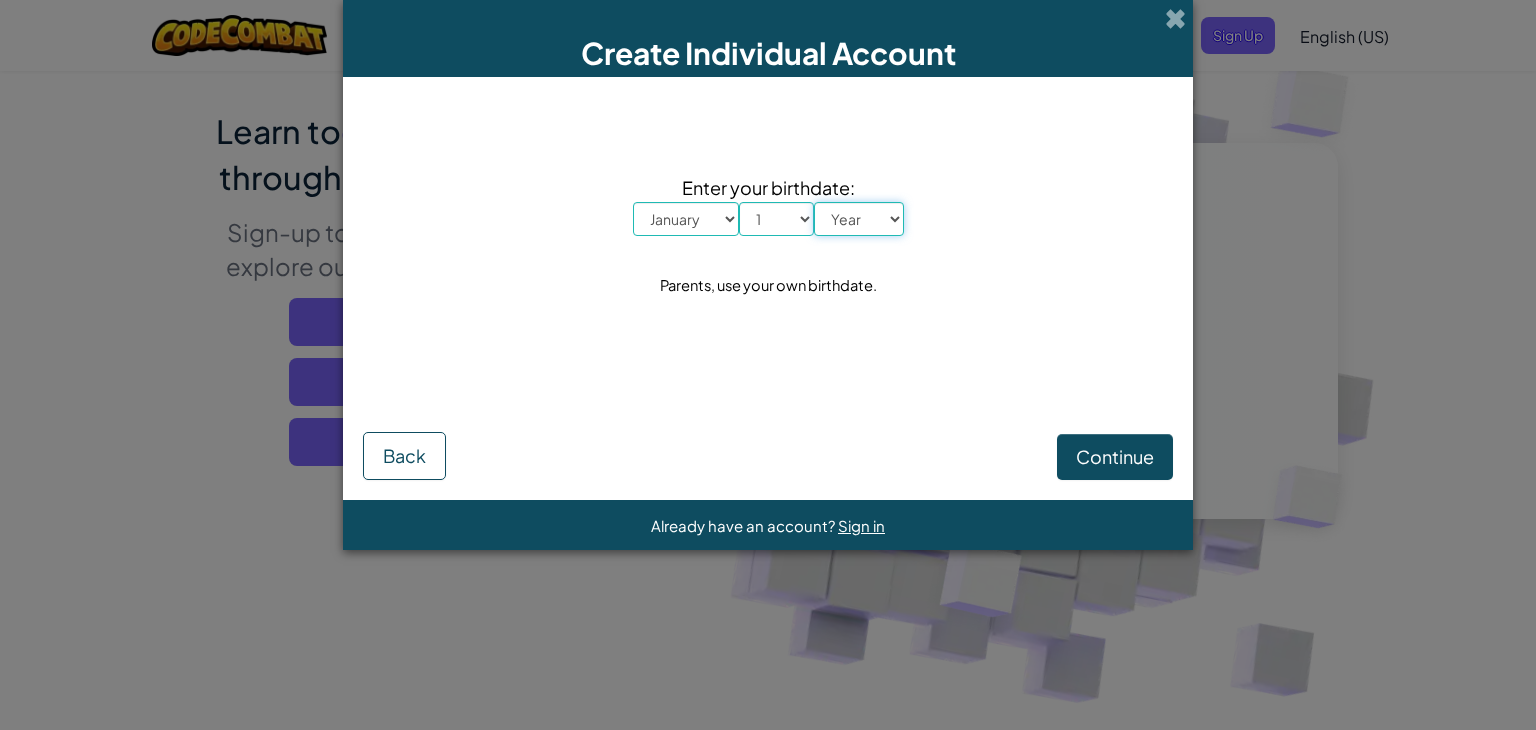 select on "2000" 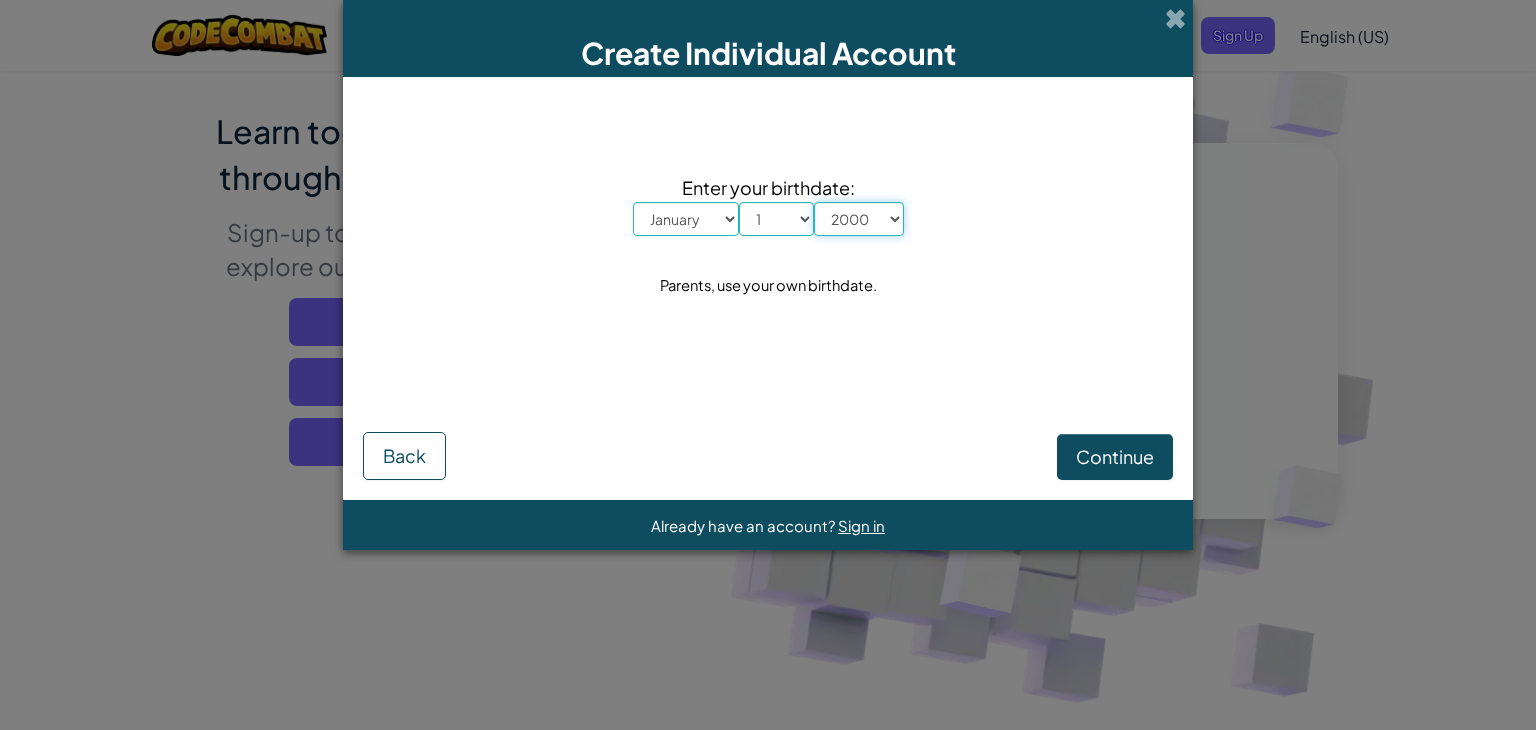 click on "Year 2025 2024 2023 2022 2021 2020 2019 2018 2017 2016 2015 2014 2013 2012 2011 2010 2009 2008 2007 2006 2005 2004 2003 2002 2001 2000 1999 1998 1997 1996 1995 1994 1993 1992 1991 1990 1989 1988 1987 1986 1985 1984 1983 1982 1981 1980 1979 1978 1977 1976 1975 1974 1973 1972 1971 1970 1969 1968 1967 1966 1965 1964 1963 1962 1961 1960 1959 1958 1957 1956 1955 1954 1953 1952 1951 1950 1949 1948 1947 1946 1945 1944 1943 1942 1941 1940 1939 1938 1937 1936 1935 1934 1933 1932 1931 1930 1929 1928 1927 1926" at bounding box center [859, 219] 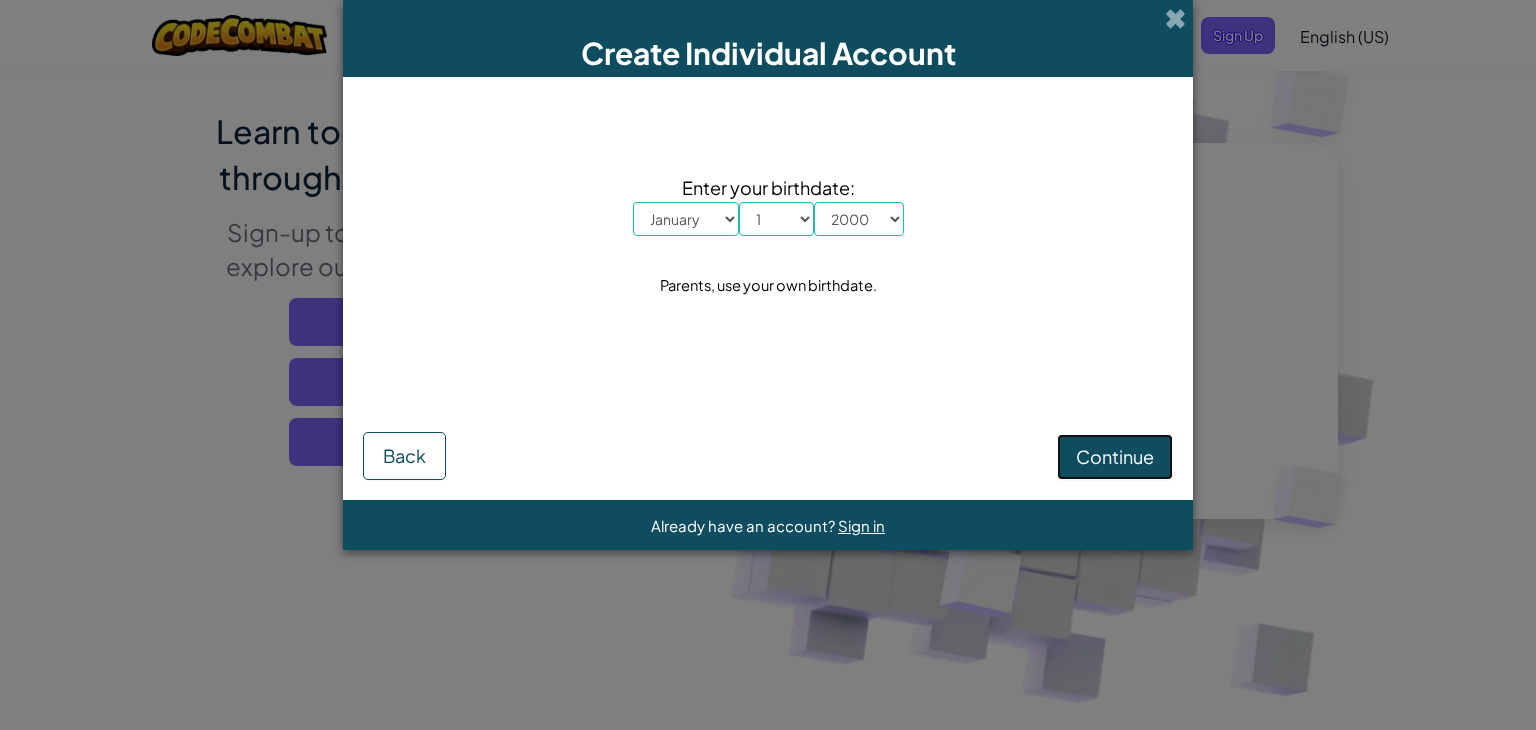 click on "Continue" at bounding box center [1115, 456] 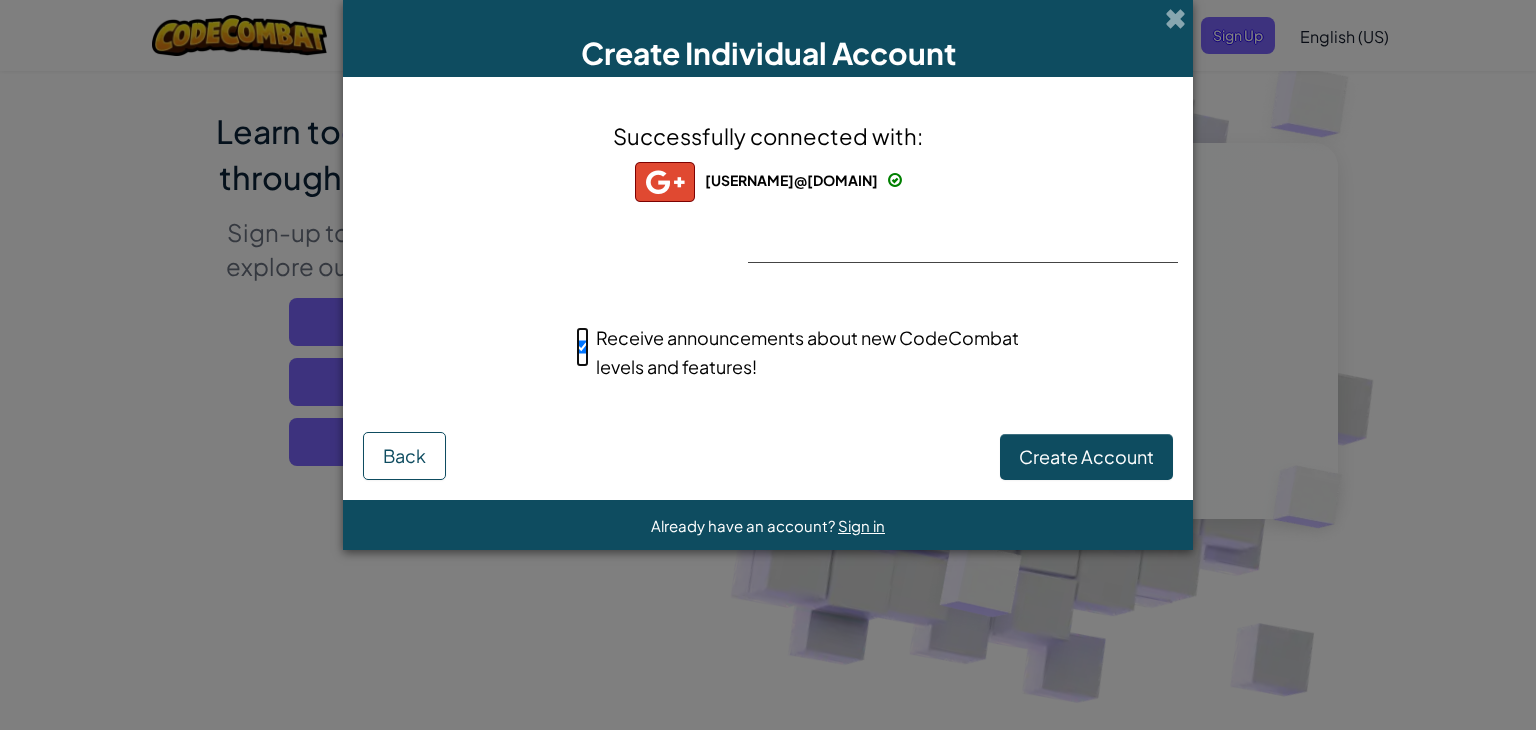 click on "Receive announcements about new CodeCombat levels and features!" at bounding box center [582, 347] 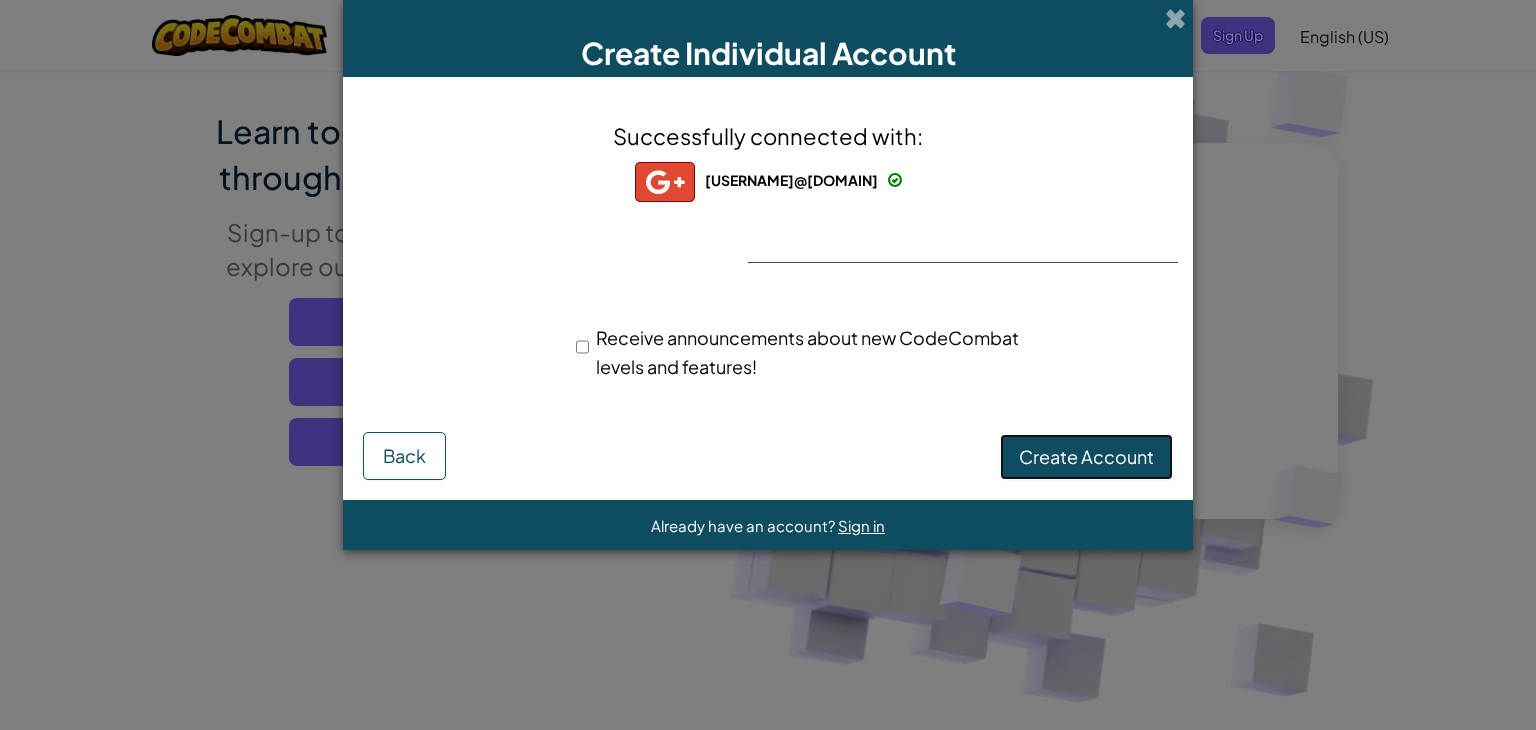click on "Create Account" at bounding box center [1086, 456] 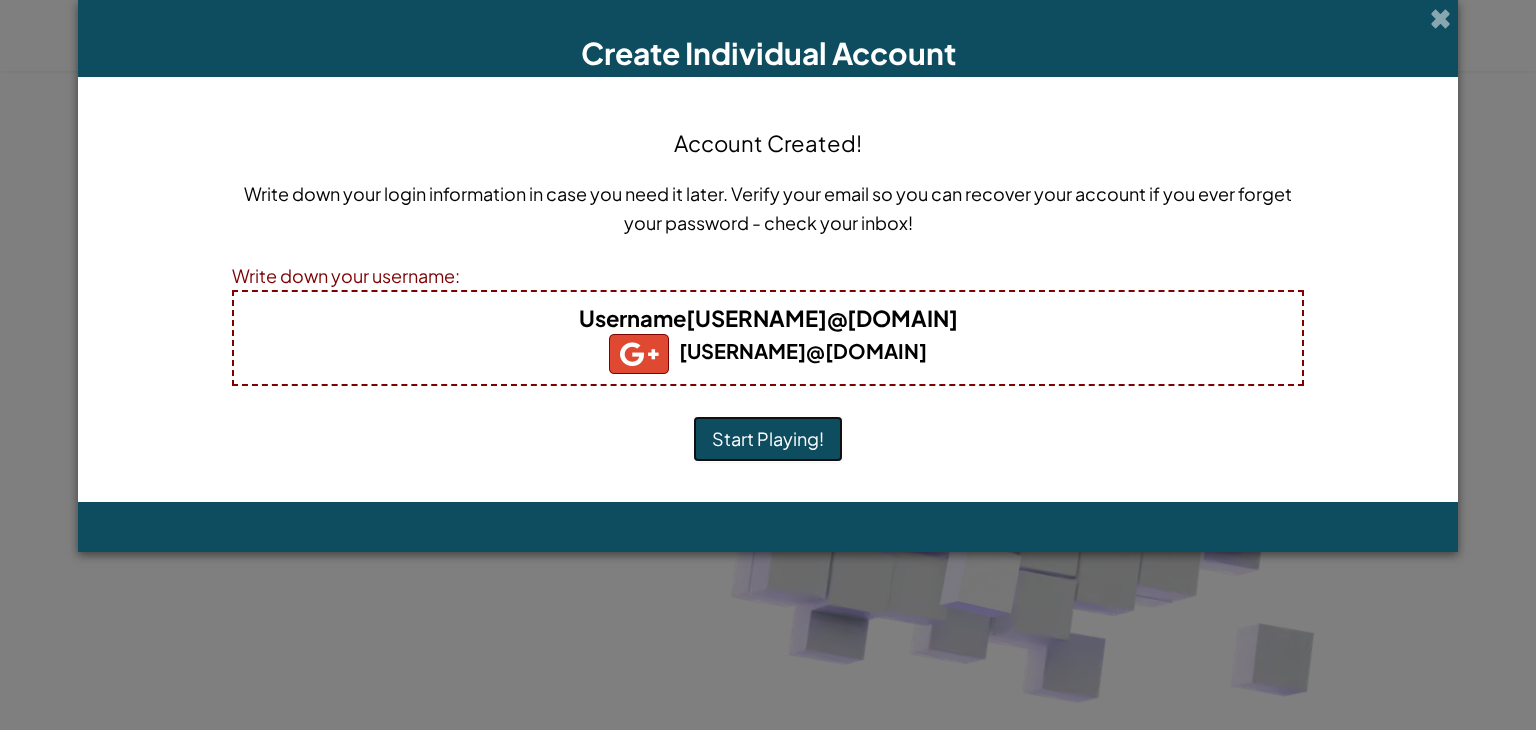 click on "Start Playing!" at bounding box center [768, 439] 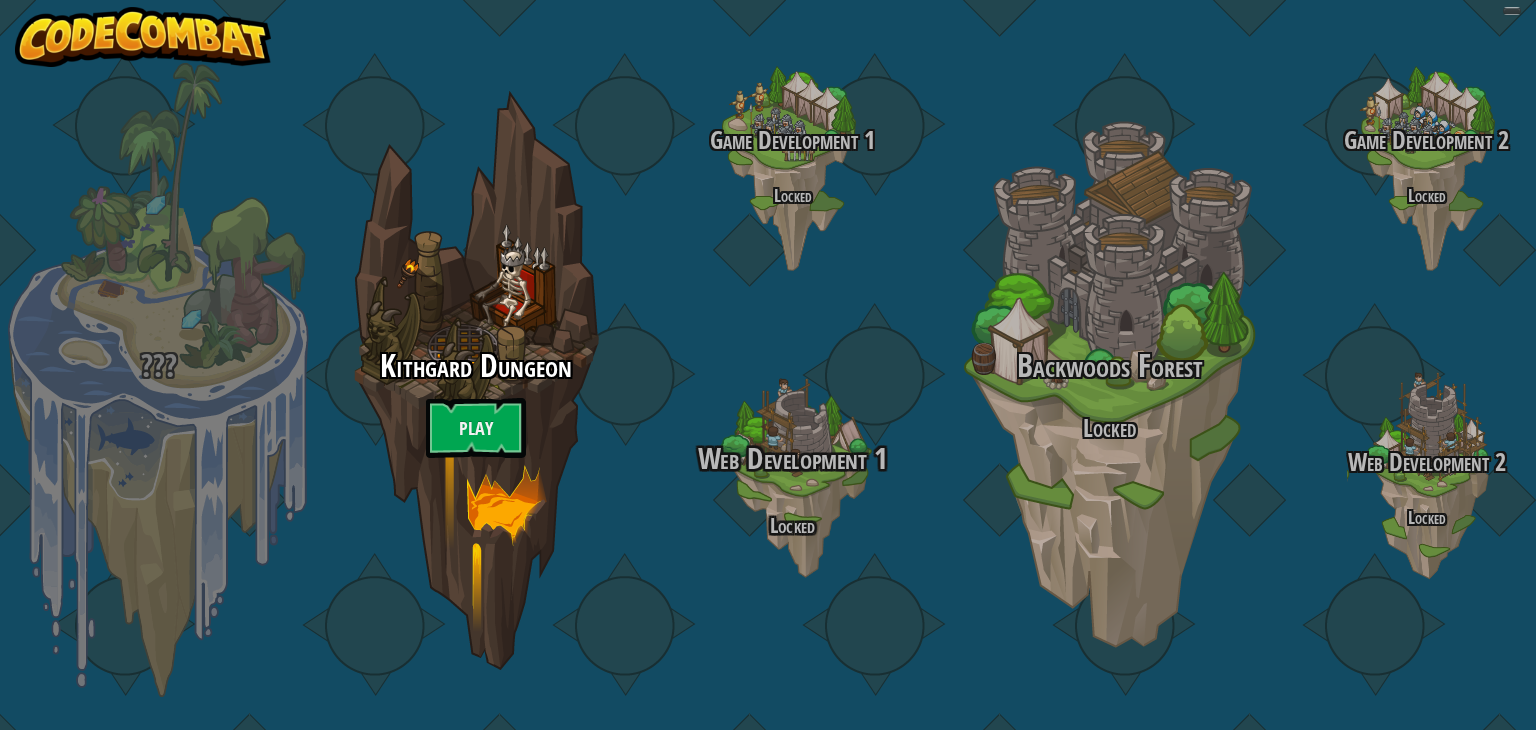 scroll, scrollTop: 0, scrollLeft: 0, axis: both 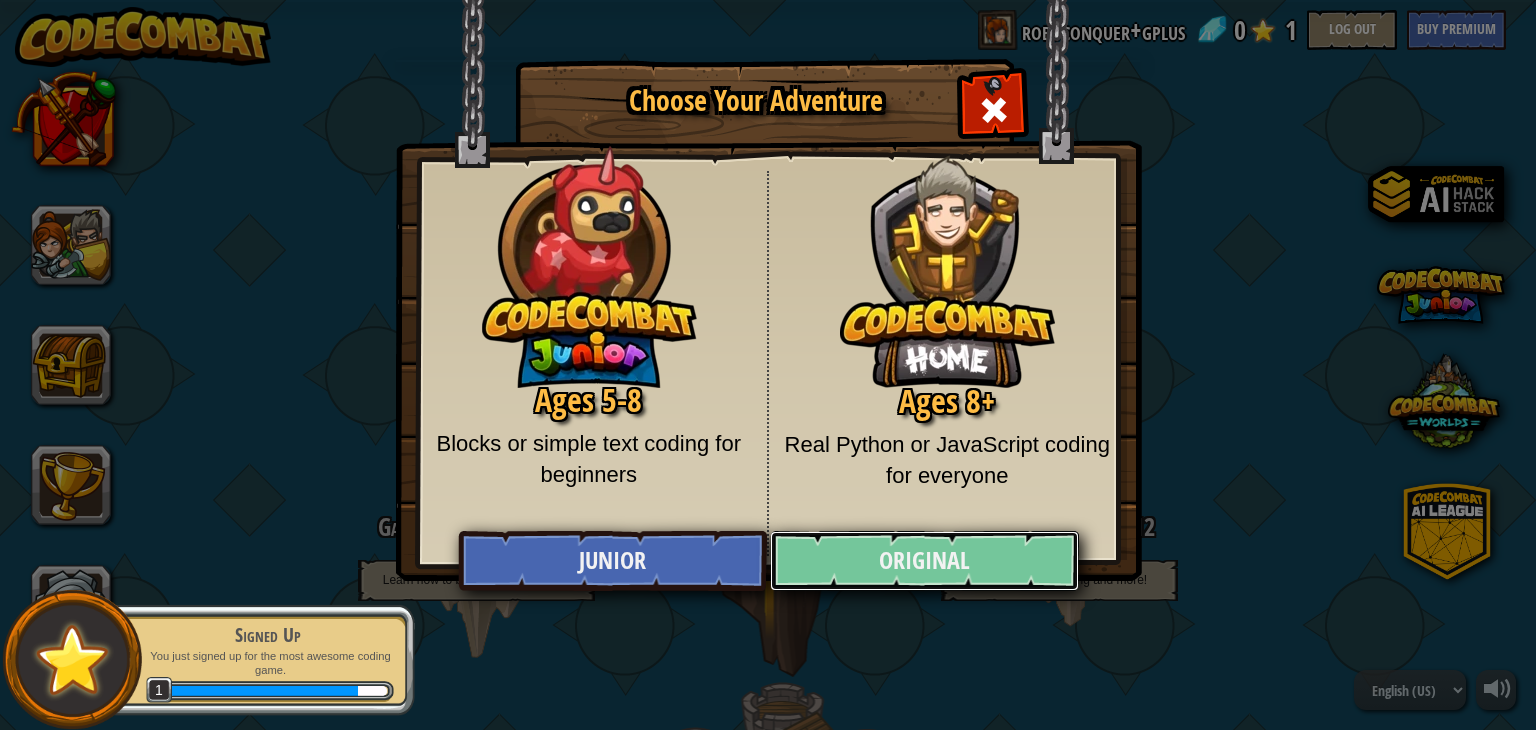 click on "Original" at bounding box center (924, 561) 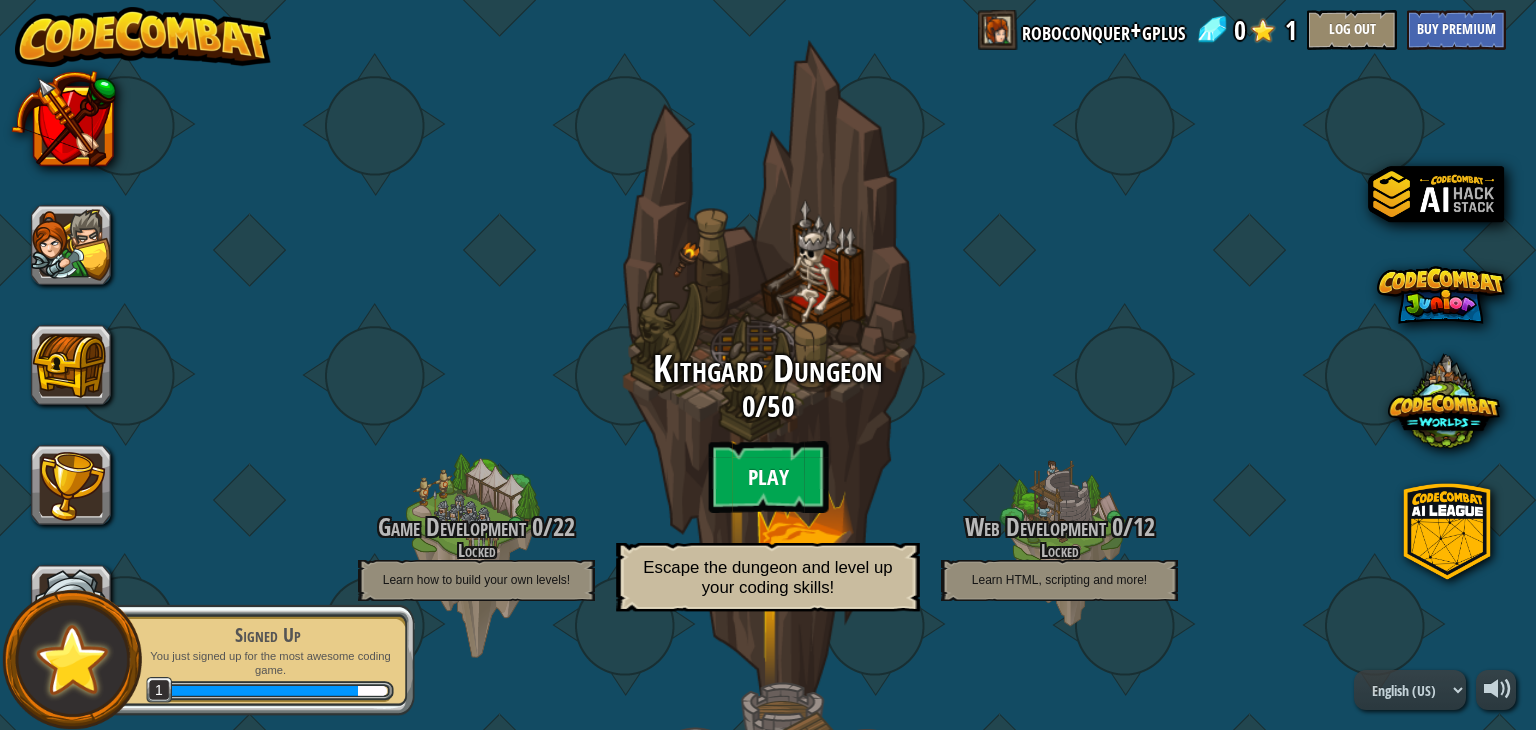 click on "Play" at bounding box center (768, 477) 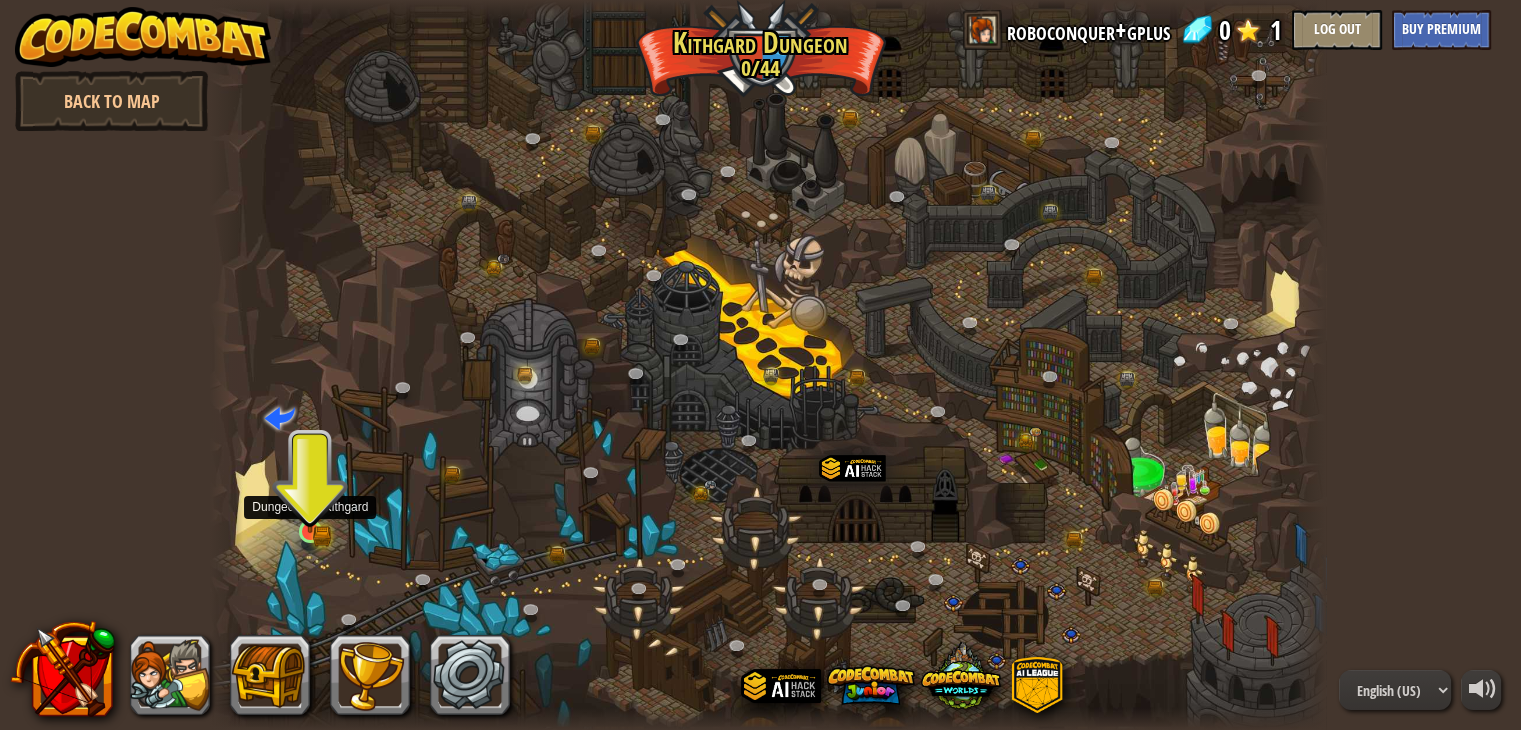 click at bounding box center [310, 502] 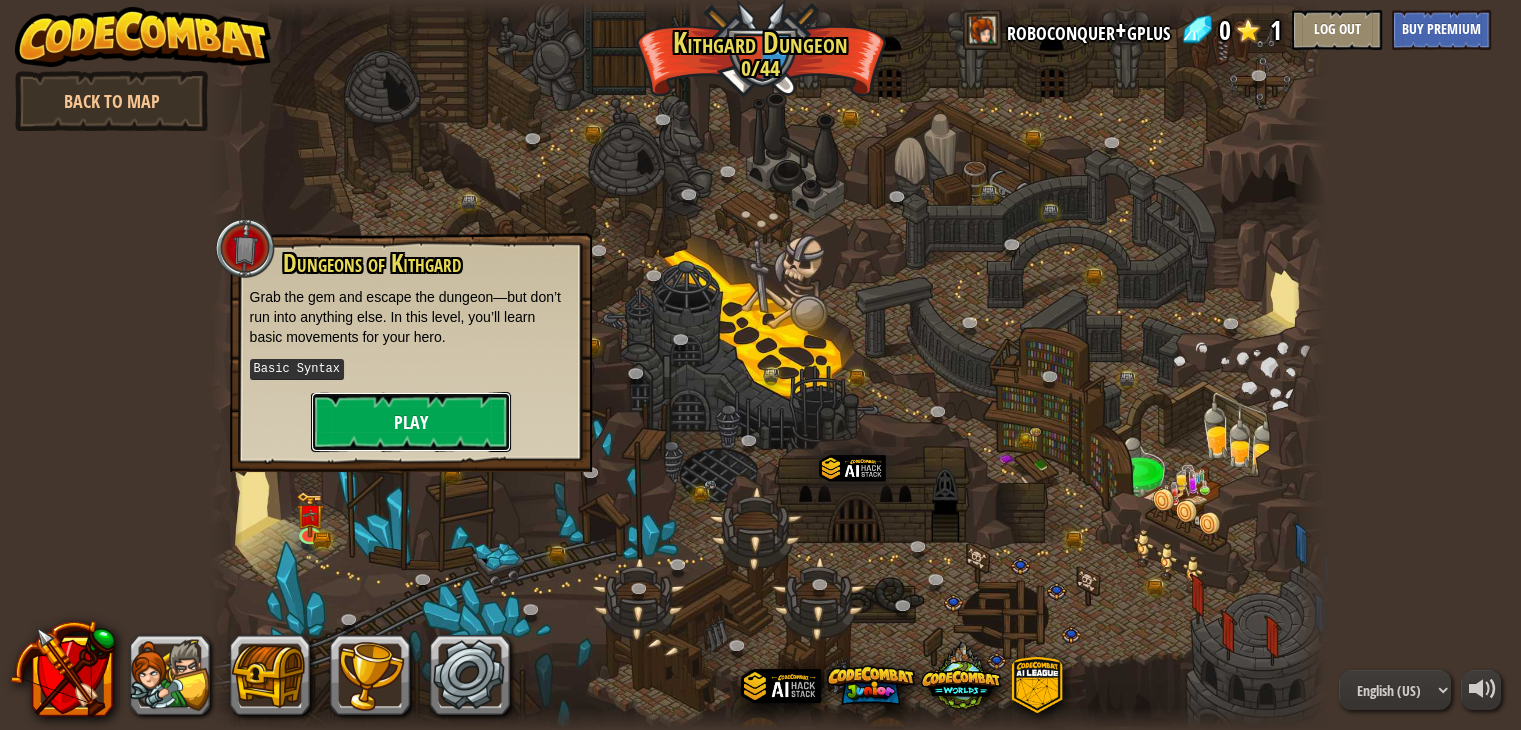 click on "Play" at bounding box center [411, 422] 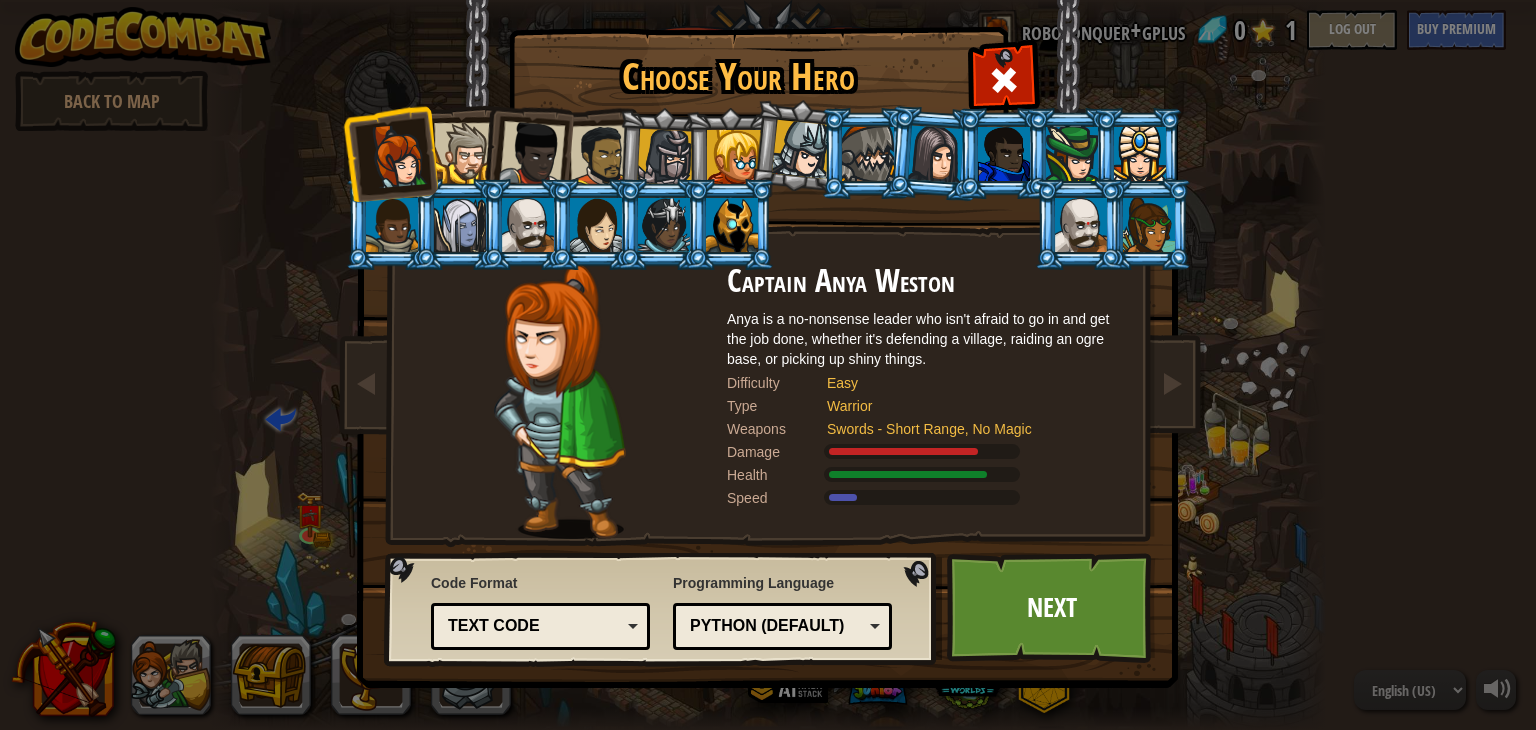 click on "Text code" at bounding box center [540, 626] 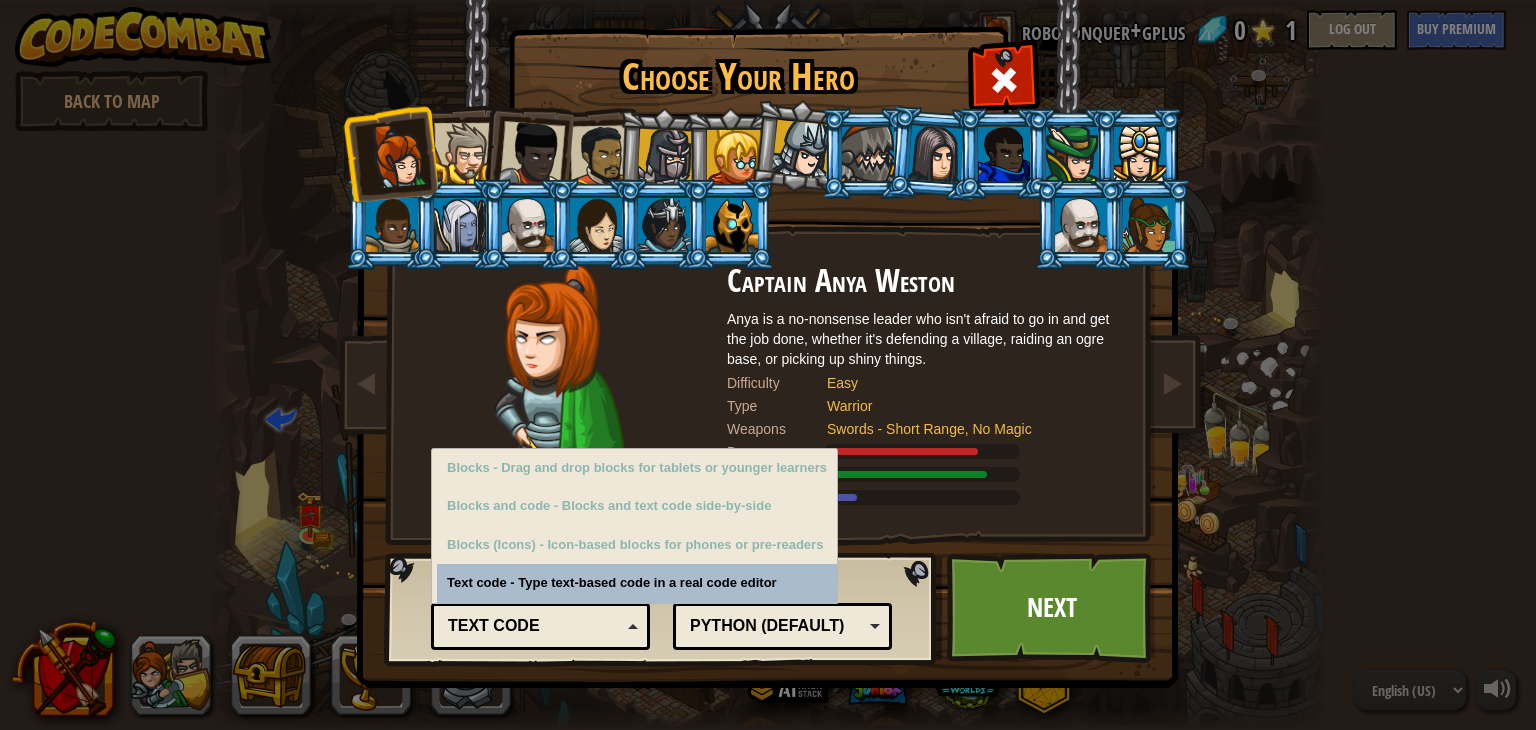 click on "Text code" at bounding box center [540, 626] 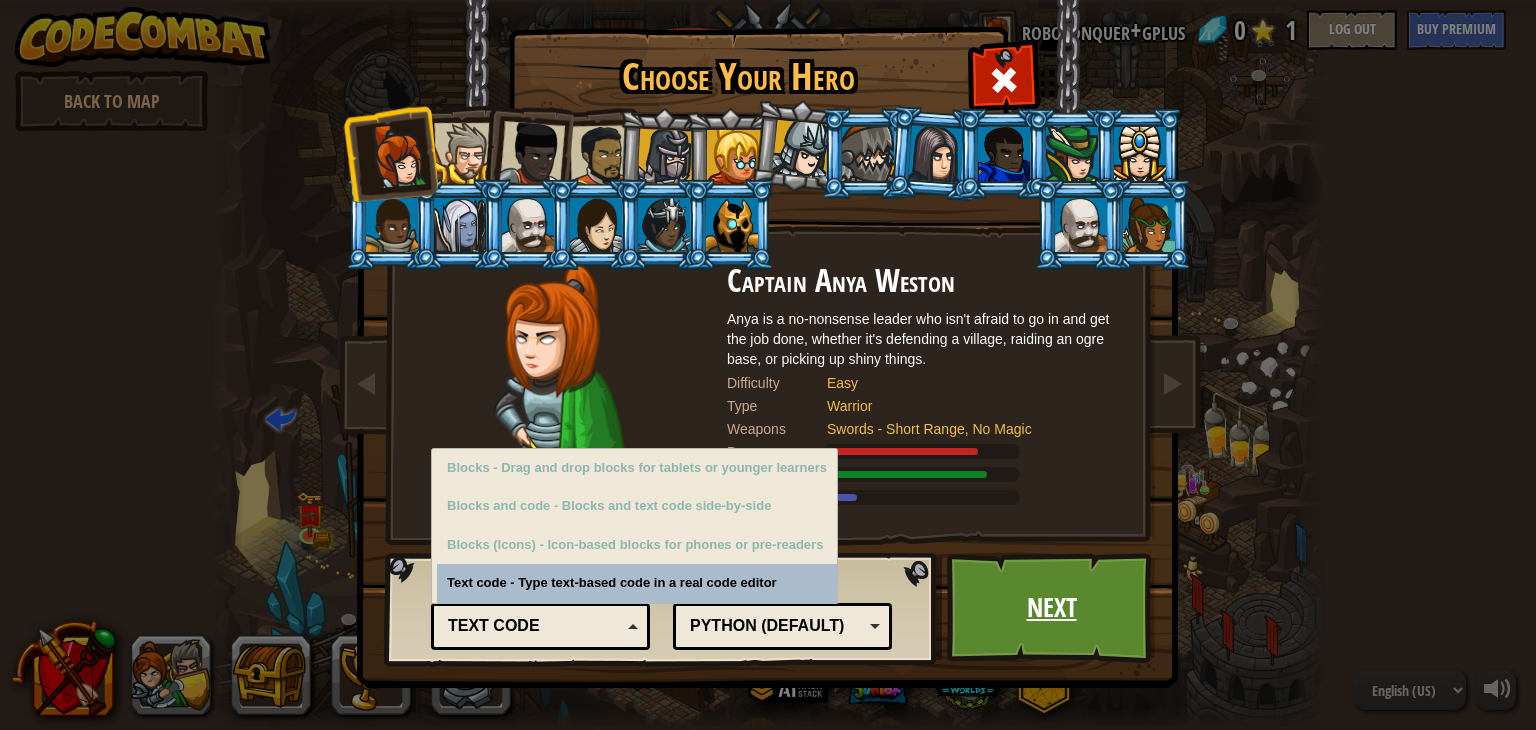 click on "Next" at bounding box center (1051, 608) 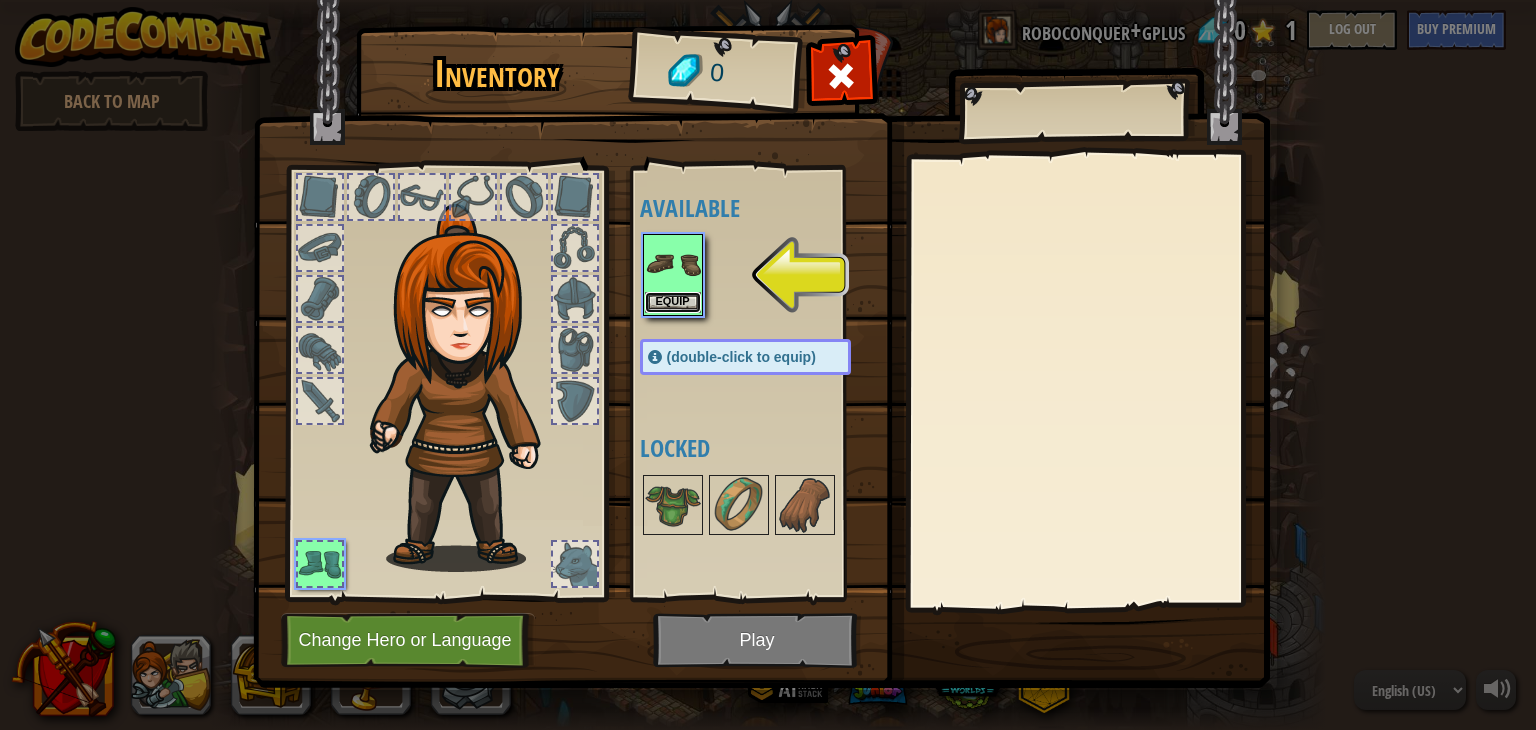 click on "Equip" at bounding box center [673, 302] 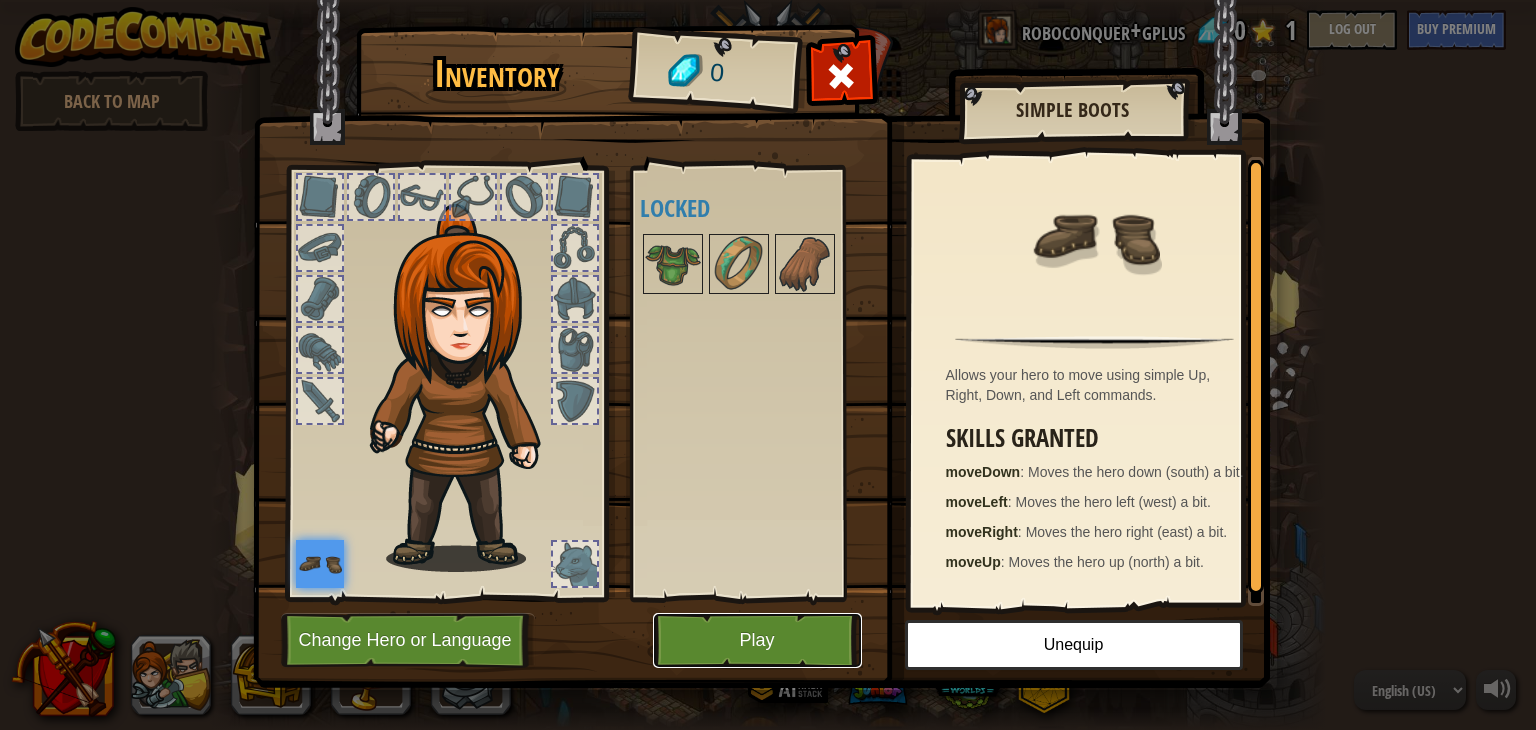 click on "Play" at bounding box center (757, 640) 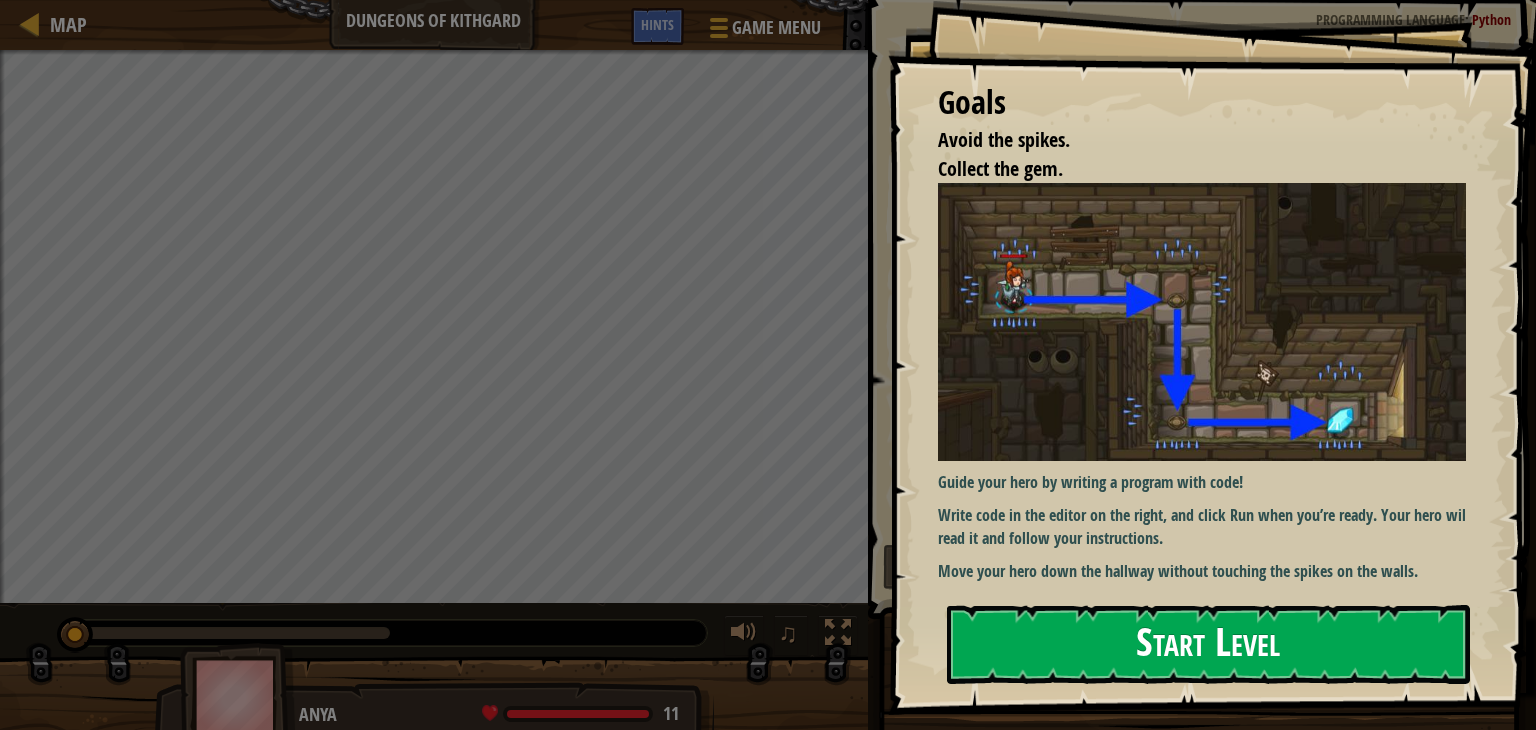 click on "Start Level" at bounding box center [1208, 644] 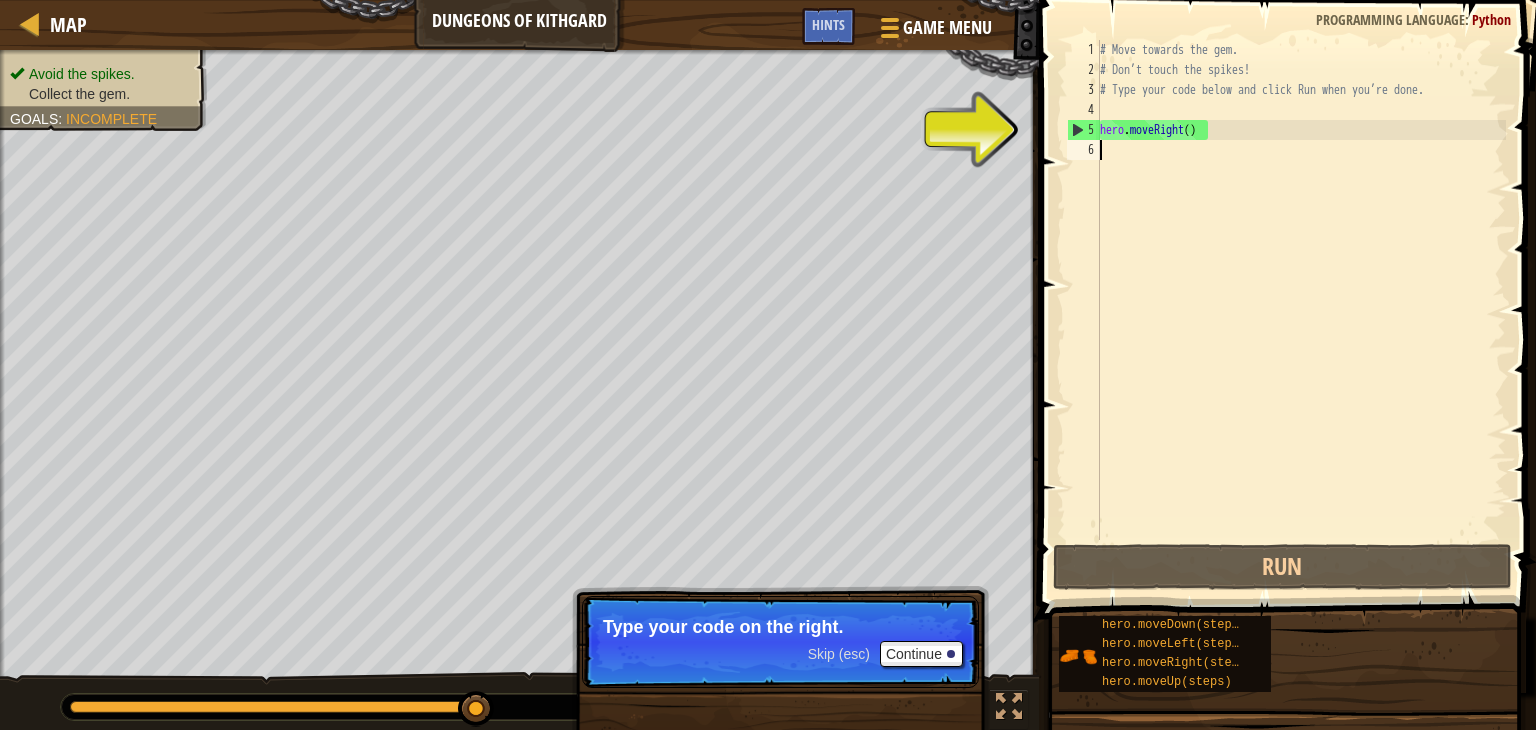 click on "# Move towards the gem. # Don’t touch the spikes! # Type your code below and click Run when you’re done. hero . moveRight ( )" at bounding box center (1301, 310) 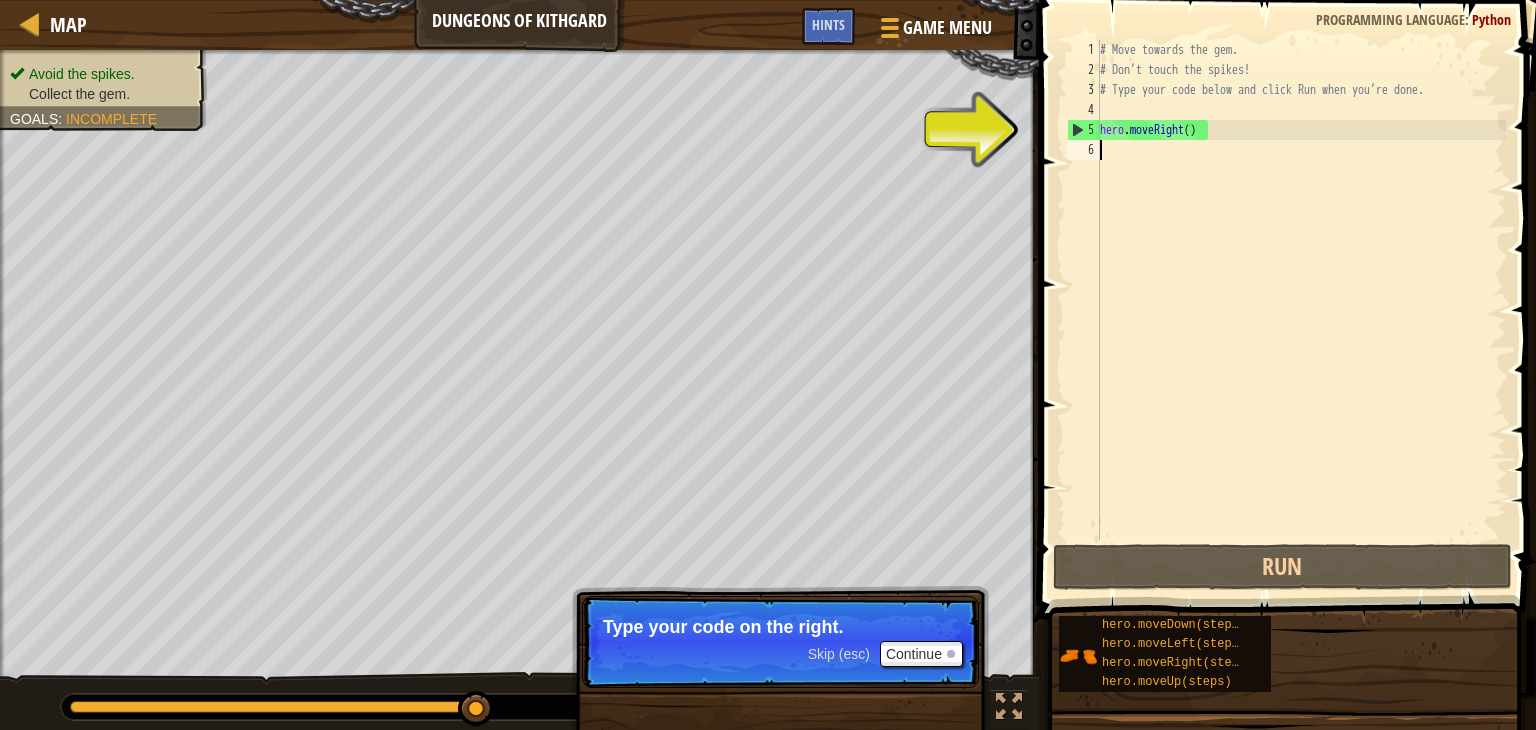 scroll, scrollTop: 9, scrollLeft: 0, axis: vertical 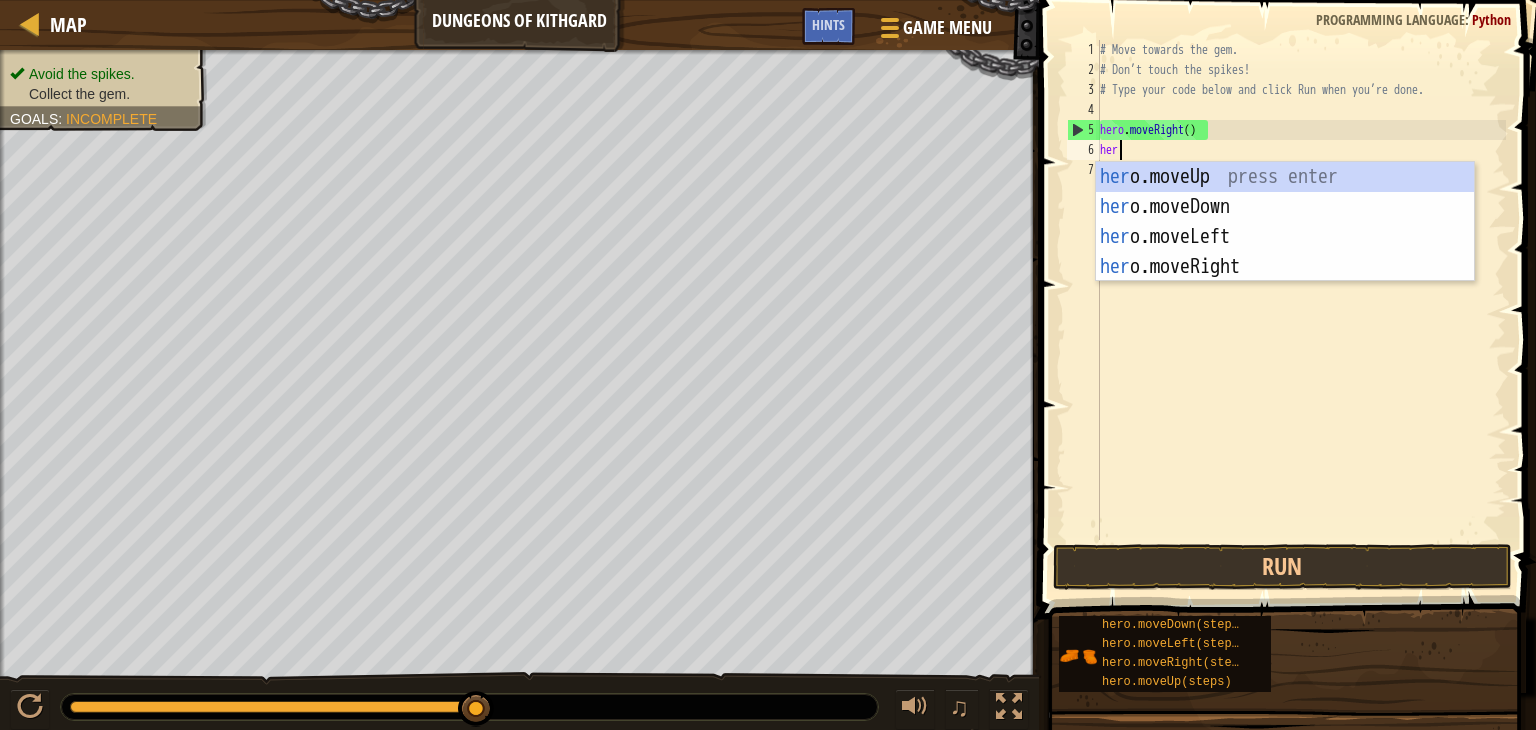 type on "her" 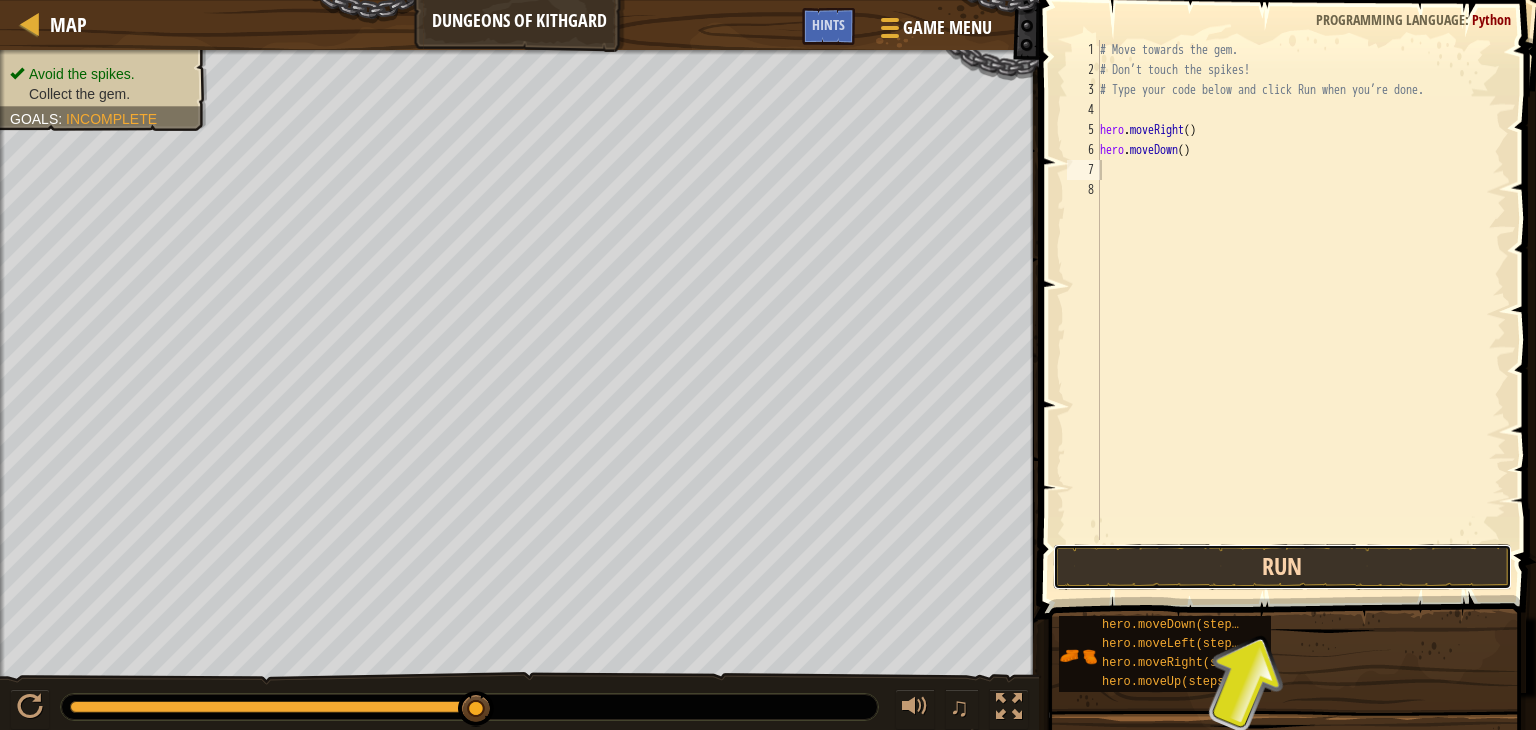 click on "Run" at bounding box center [1282, 567] 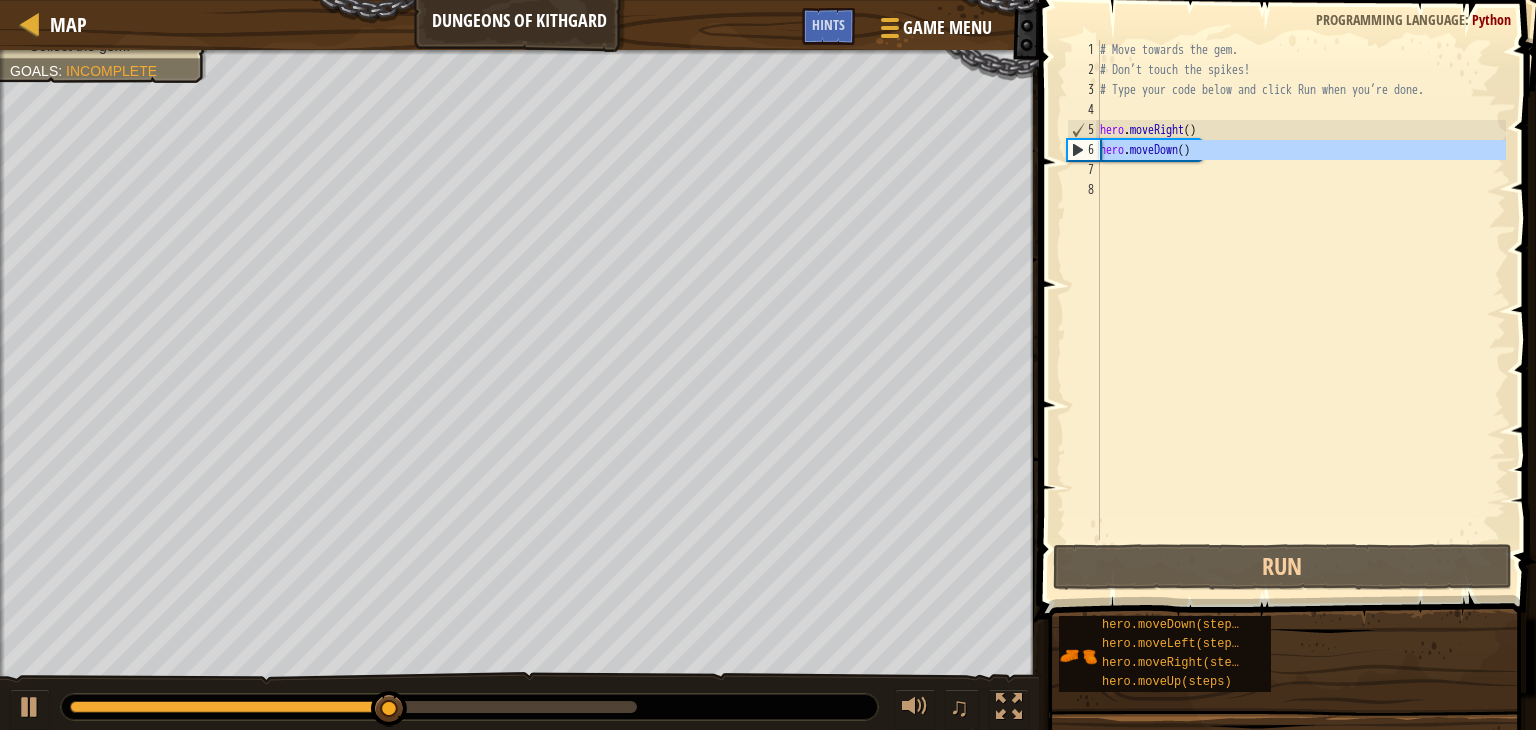 click on "6" at bounding box center [1084, 150] 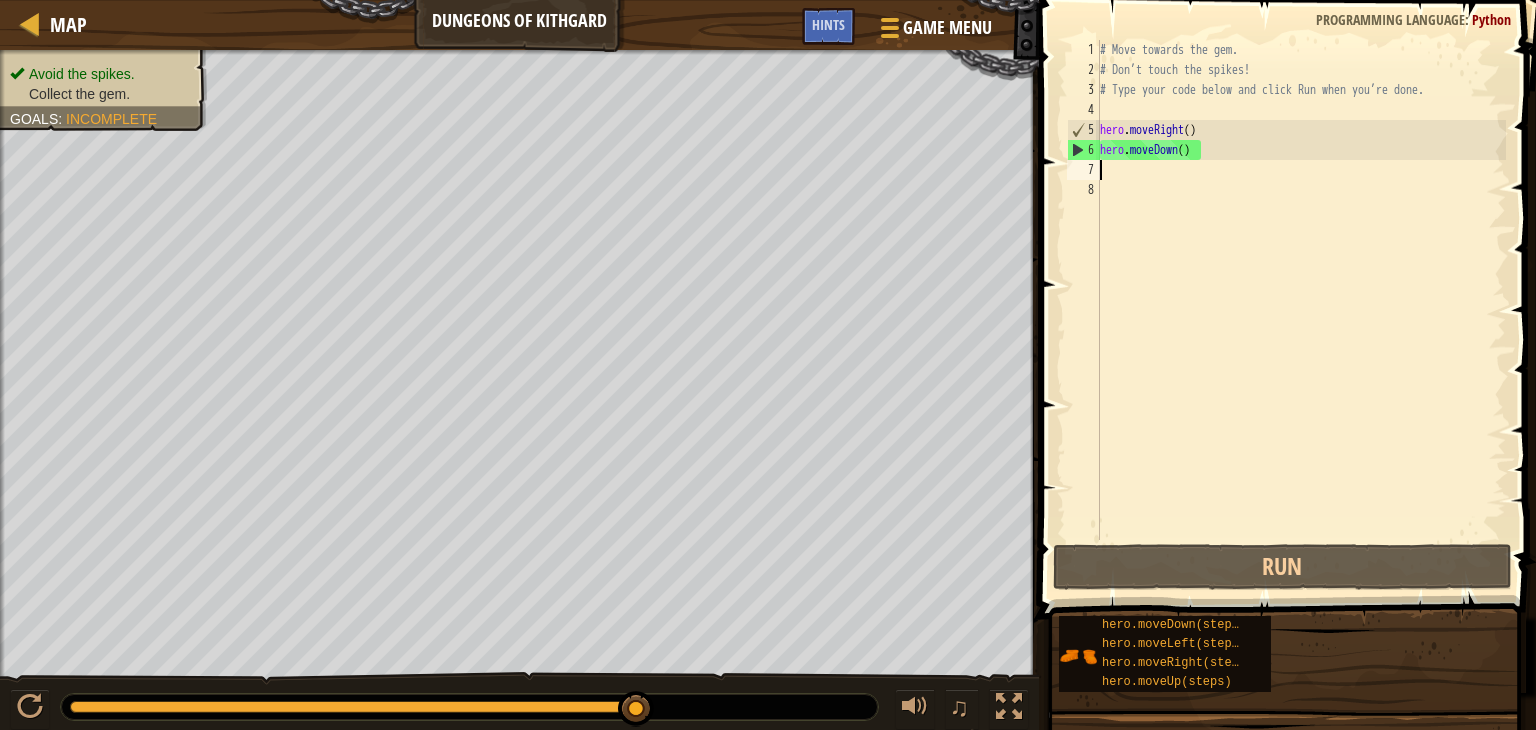 click on "# Move towards the gem. # Don’t touch the spikes! # Type your code below and click Run when you’re done. hero . moveRight ( ) hero . moveDown ( )" at bounding box center (1301, 310) 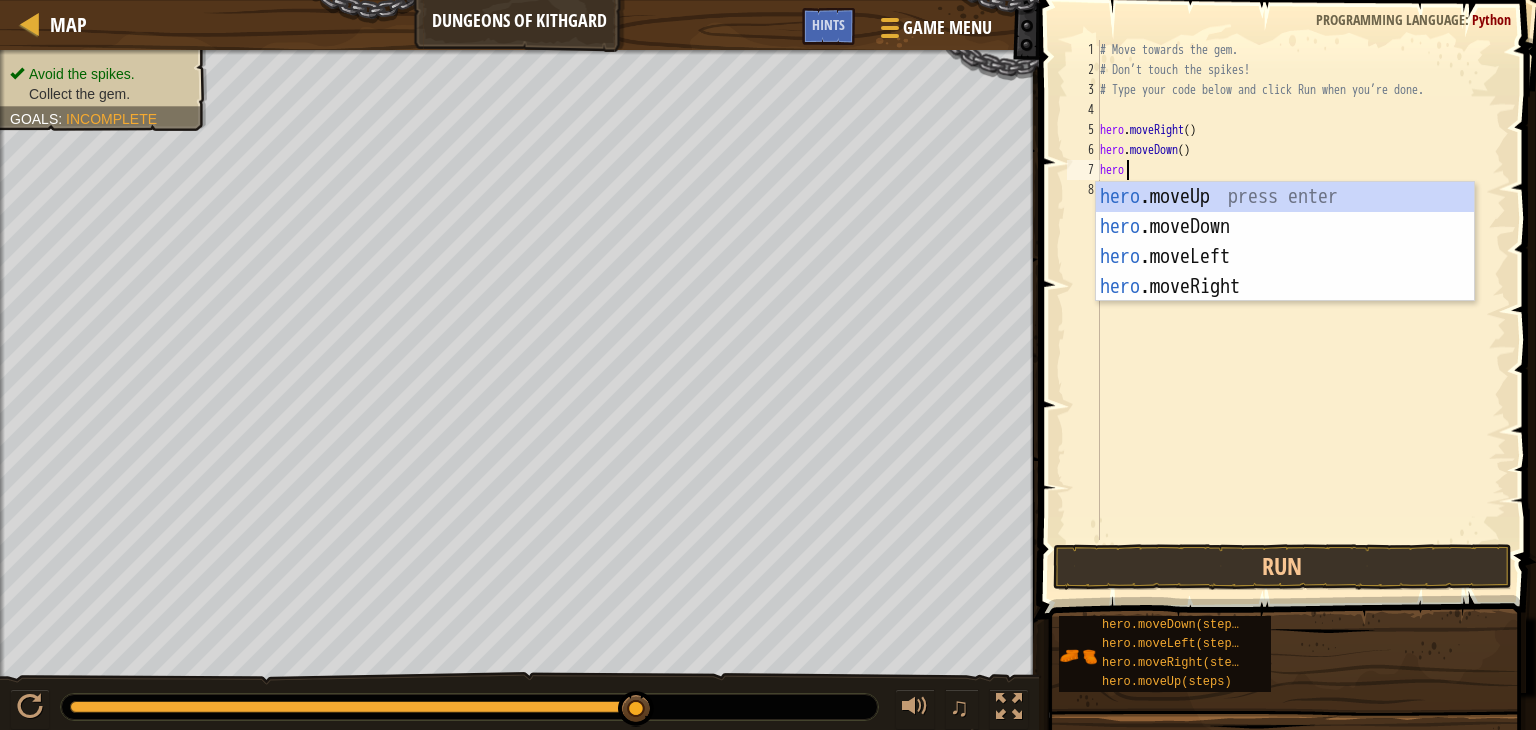 scroll, scrollTop: 9, scrollLeft: 1, axis: both 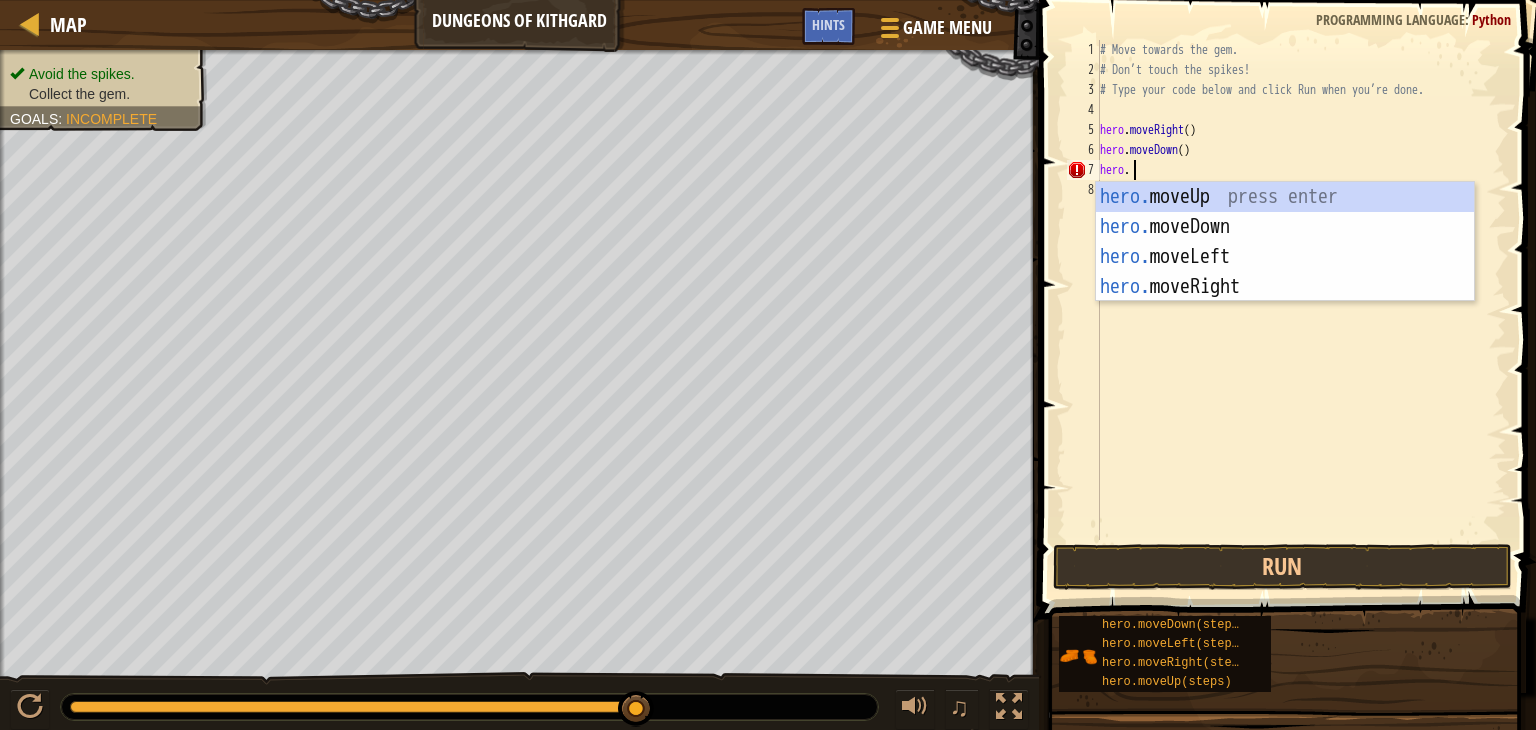 type on "hero.m" 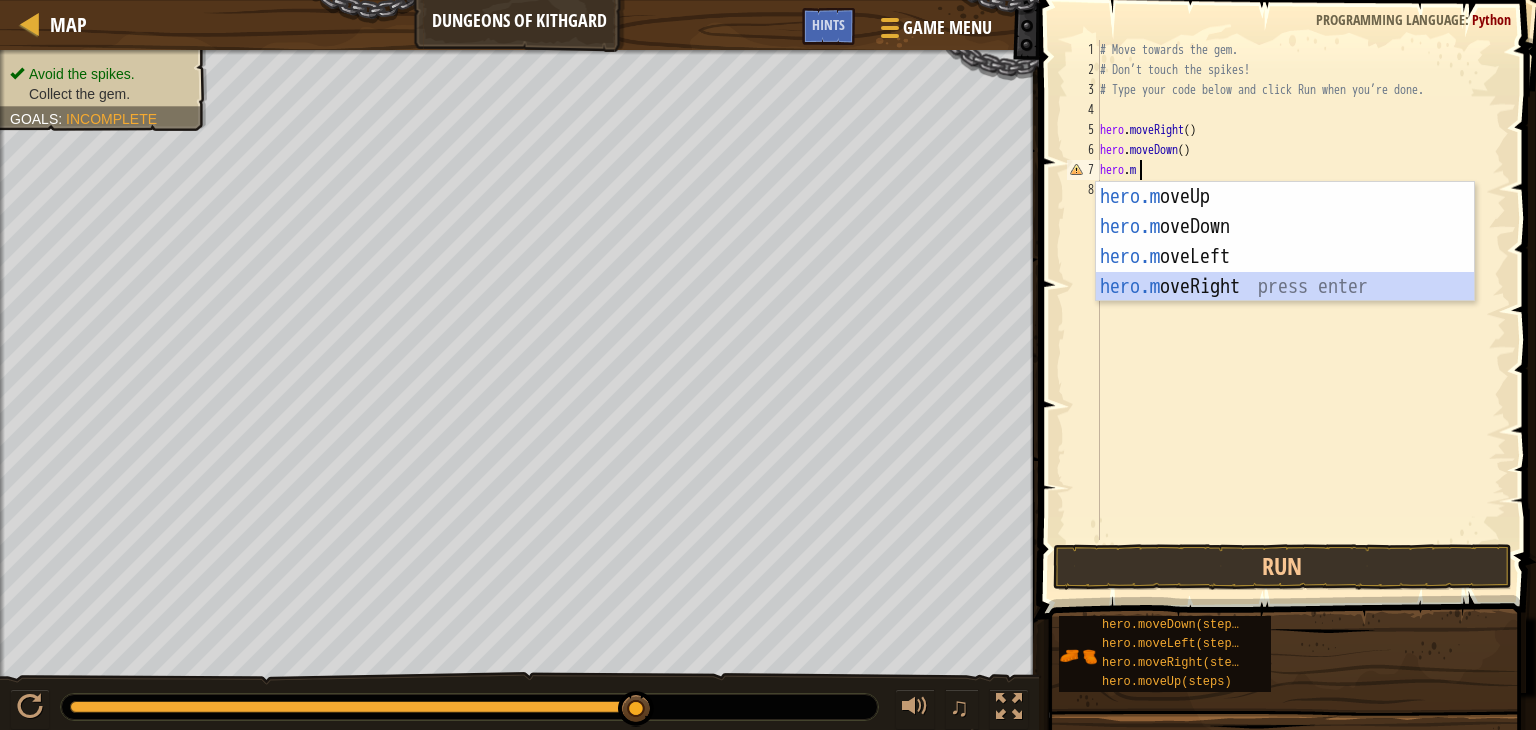 type 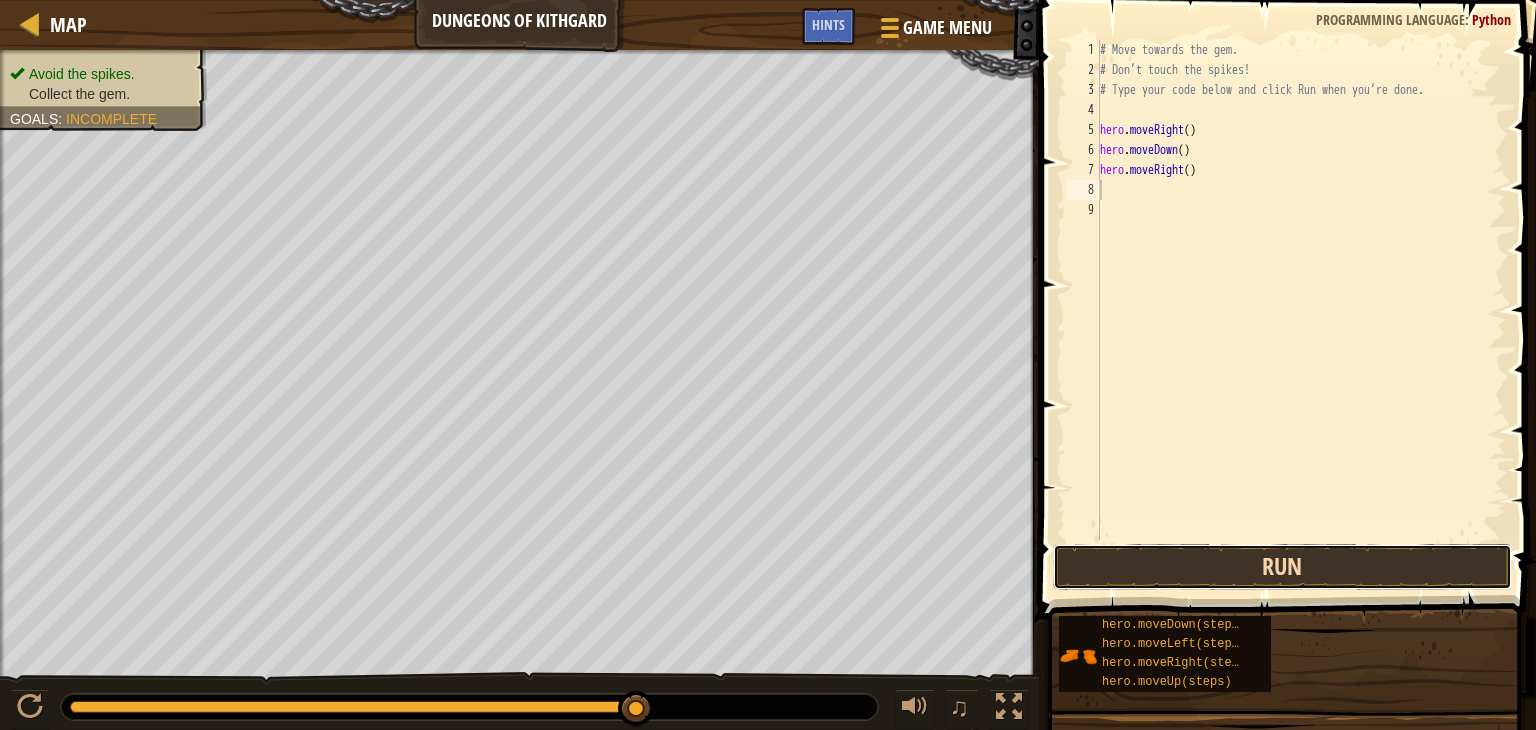 click on "Run" at bounding box center (1282, 567) 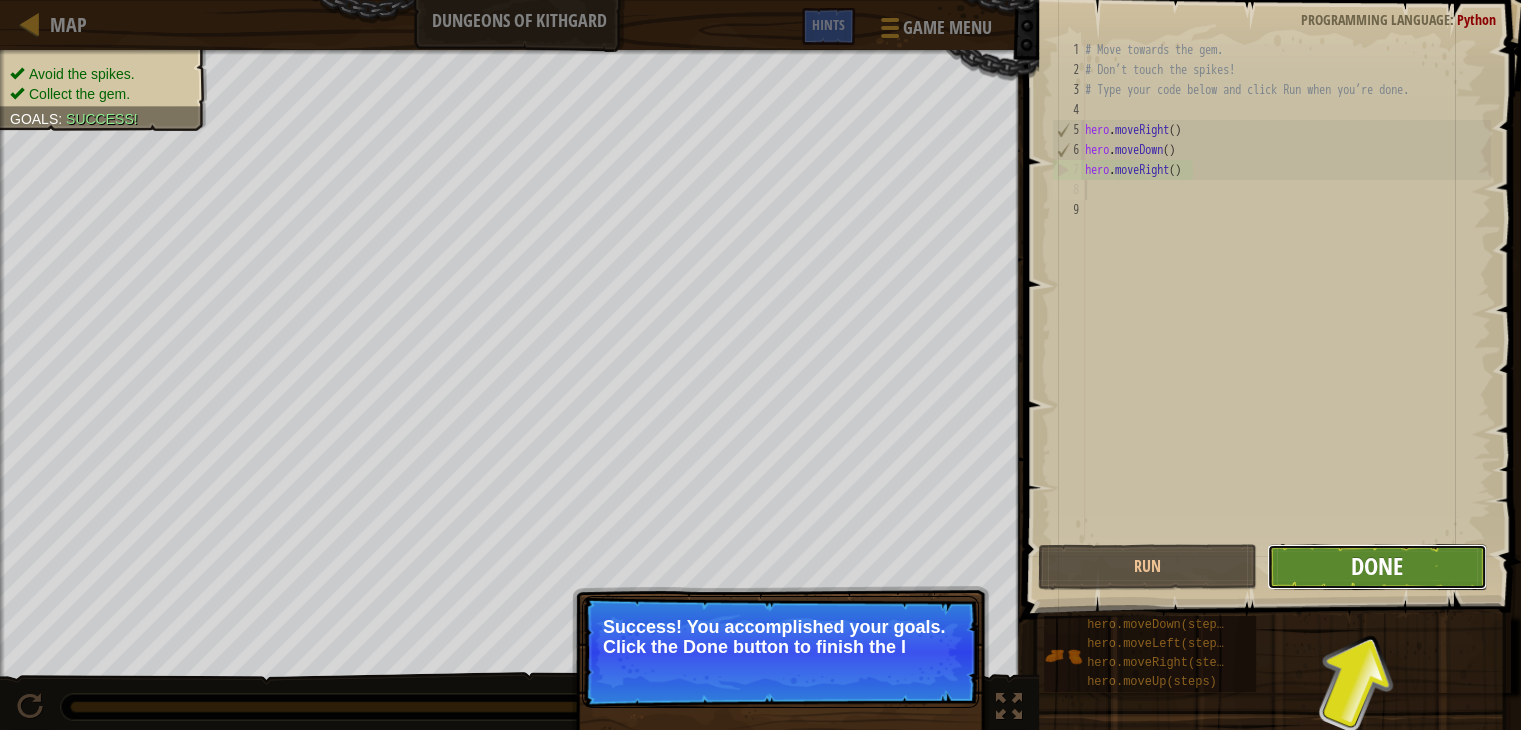 click on "Done" at bounding box center [1377, 566] 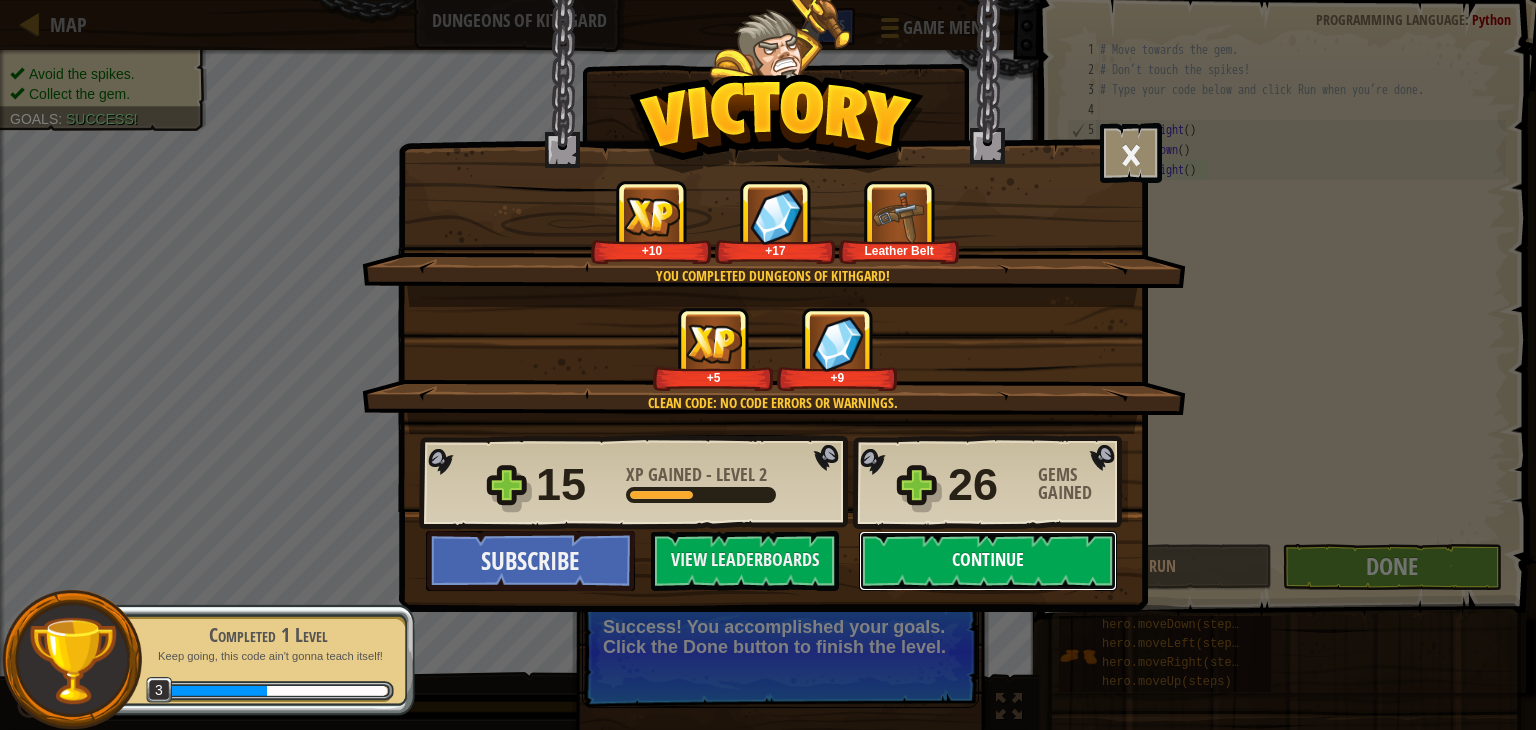 click on "Continue" at bounding box center (988, 561) 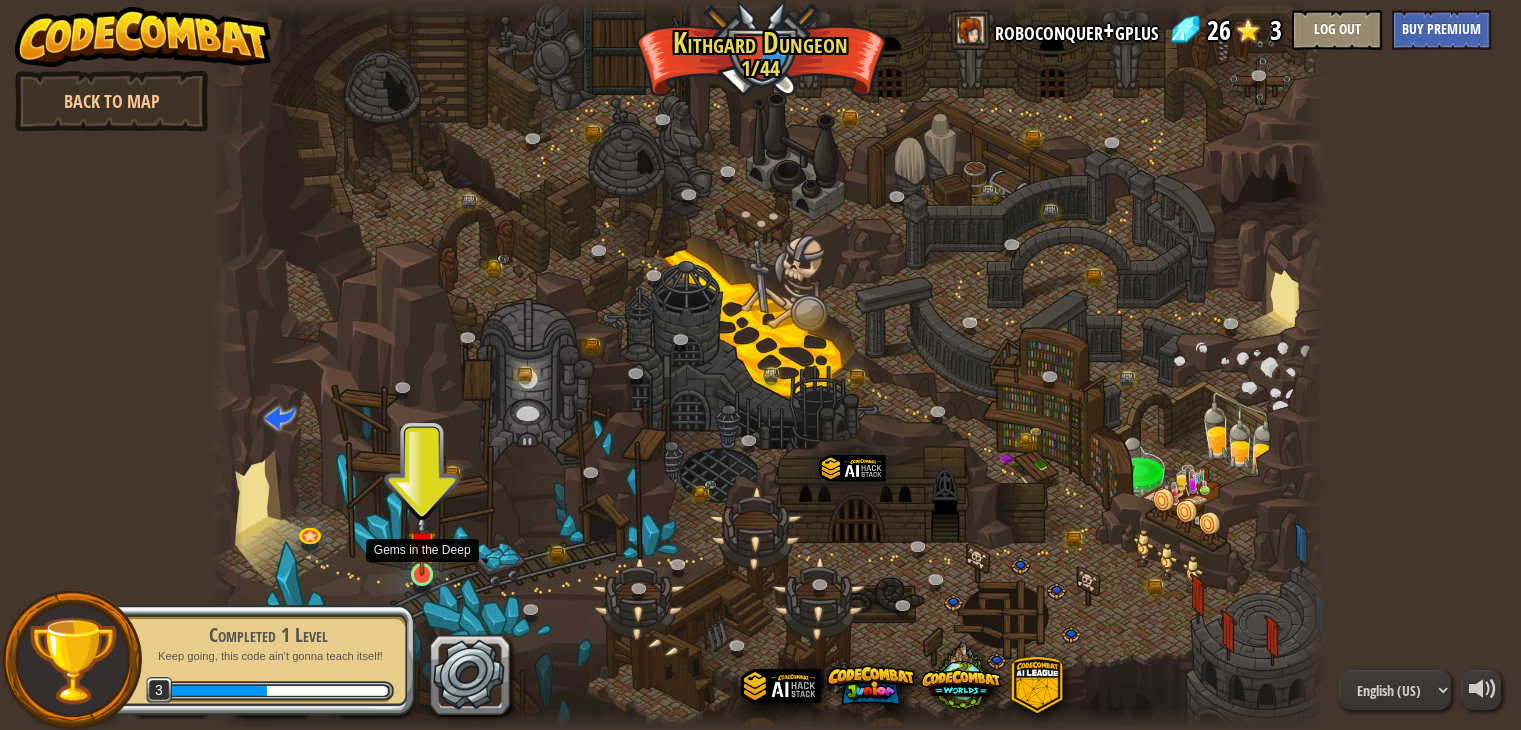 click at bounding box center (422, 545) 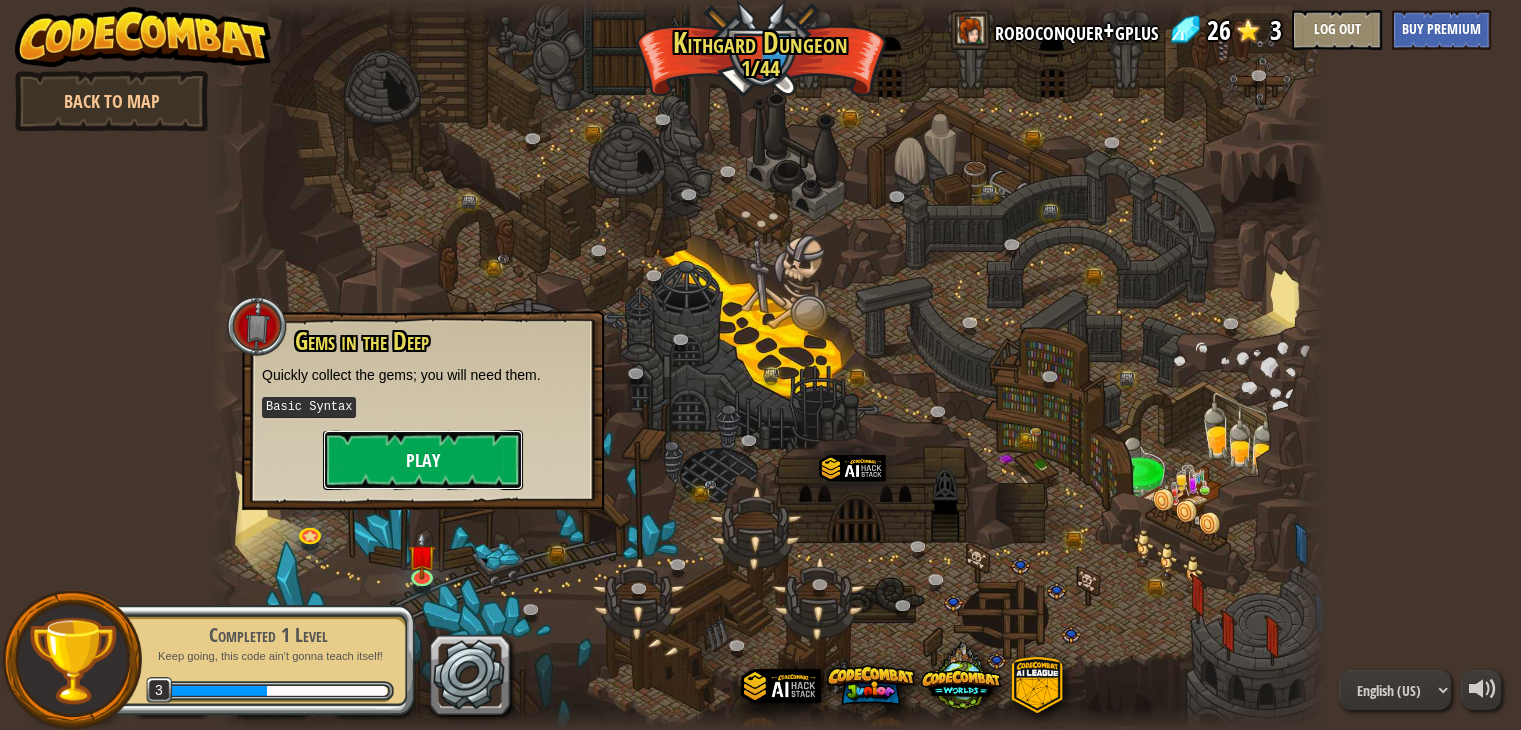 click on "Play" at bounding box center [423, 460] 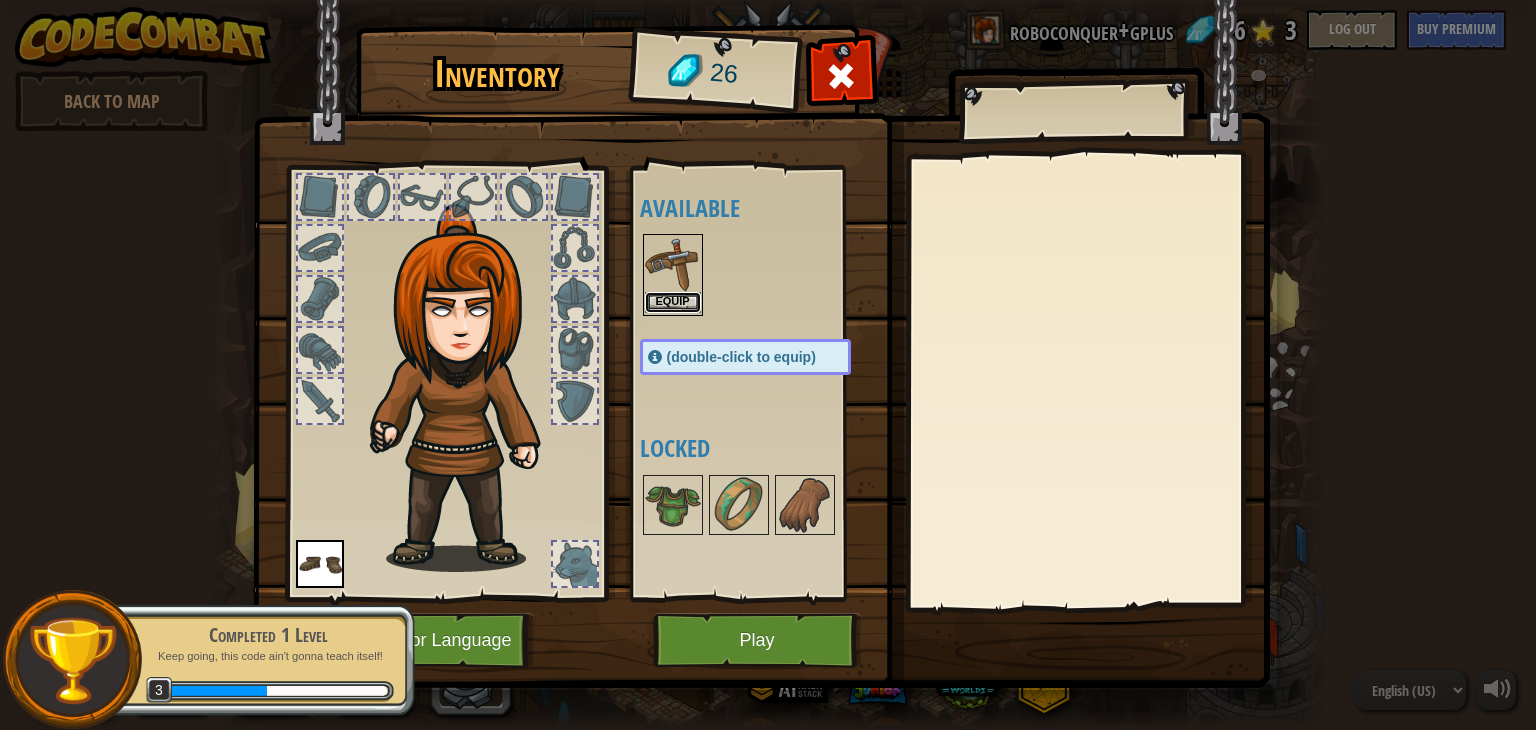 click on "Equip" at bounding box center [673, 302] 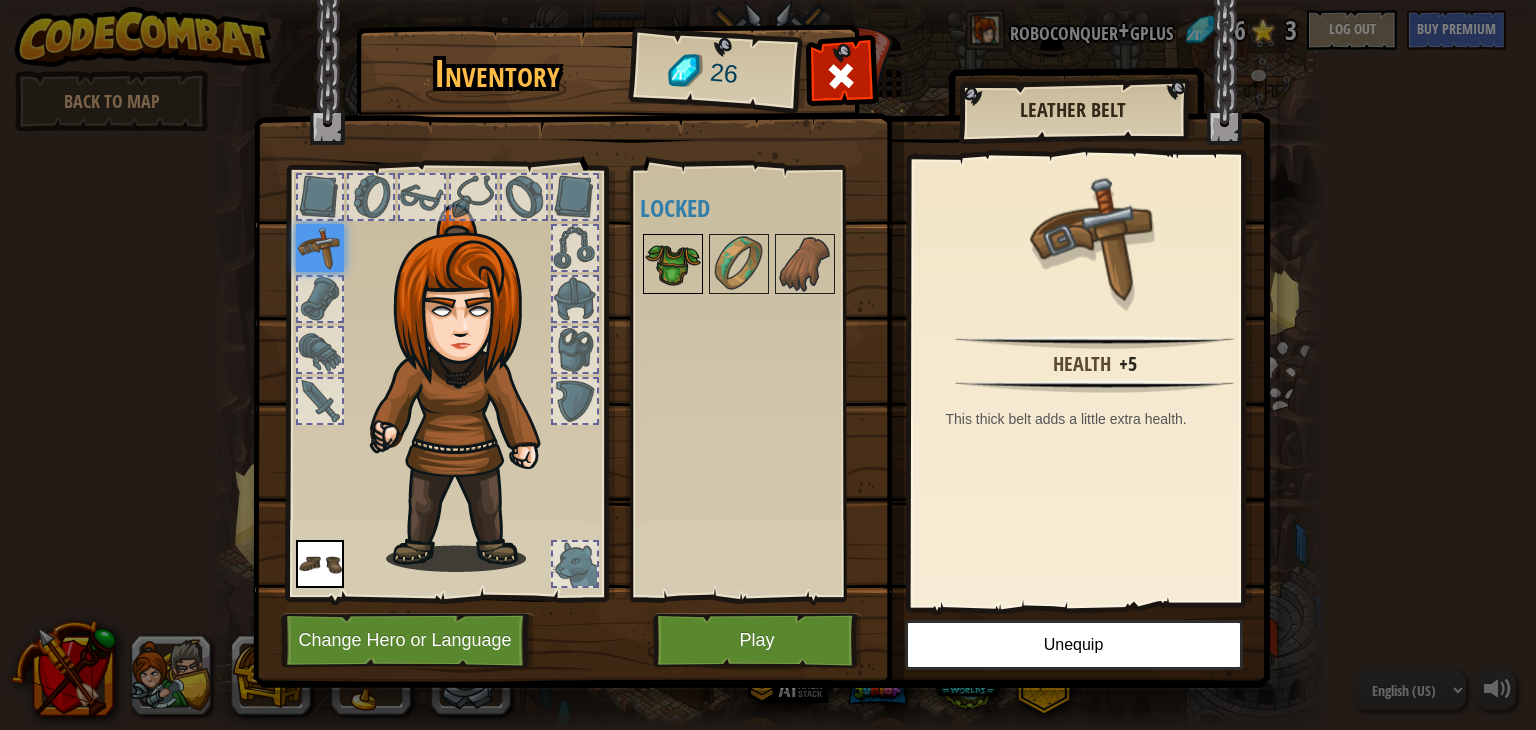 click at bounding box center [673, 264] 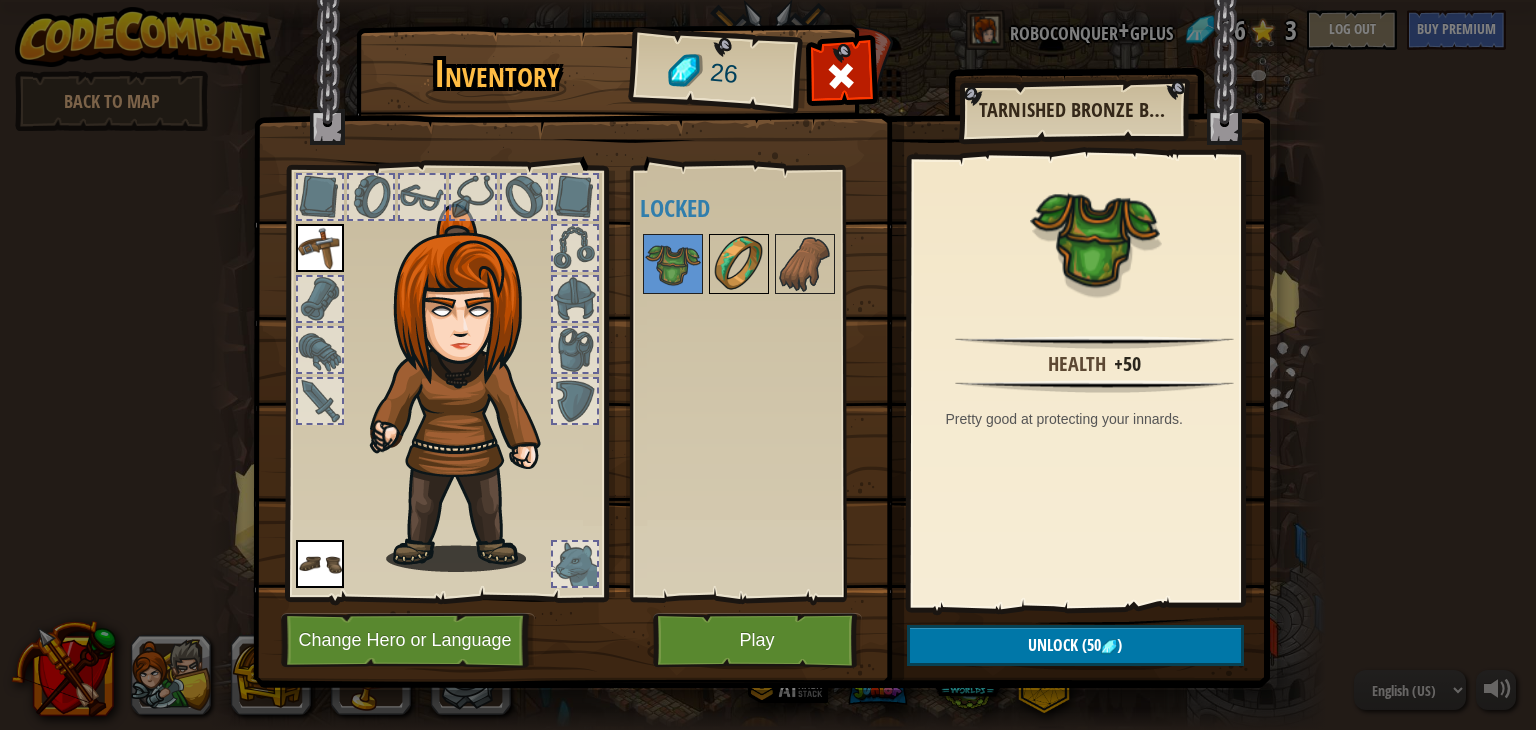 click at bounding box center [739, 264] 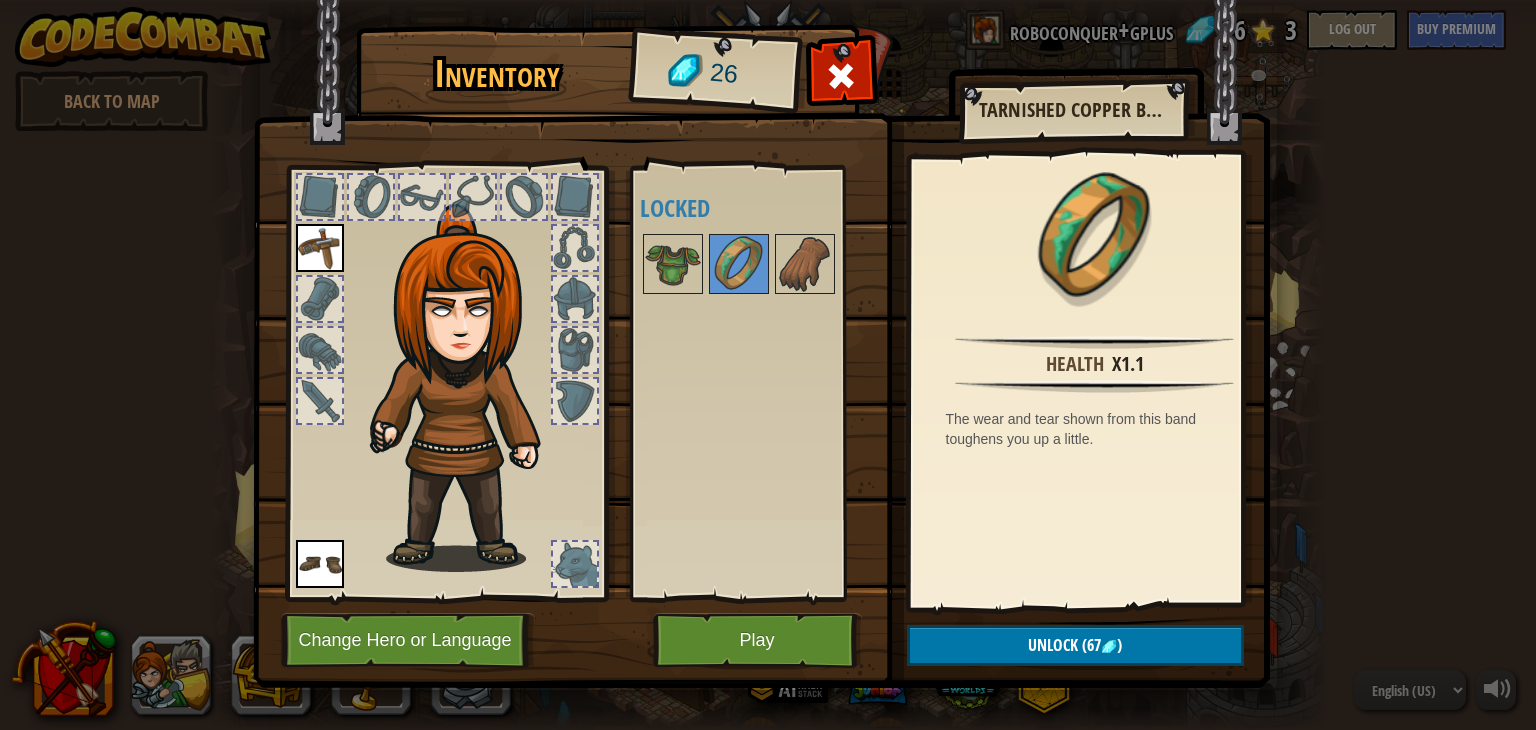 click at bounding box center [761, 325] 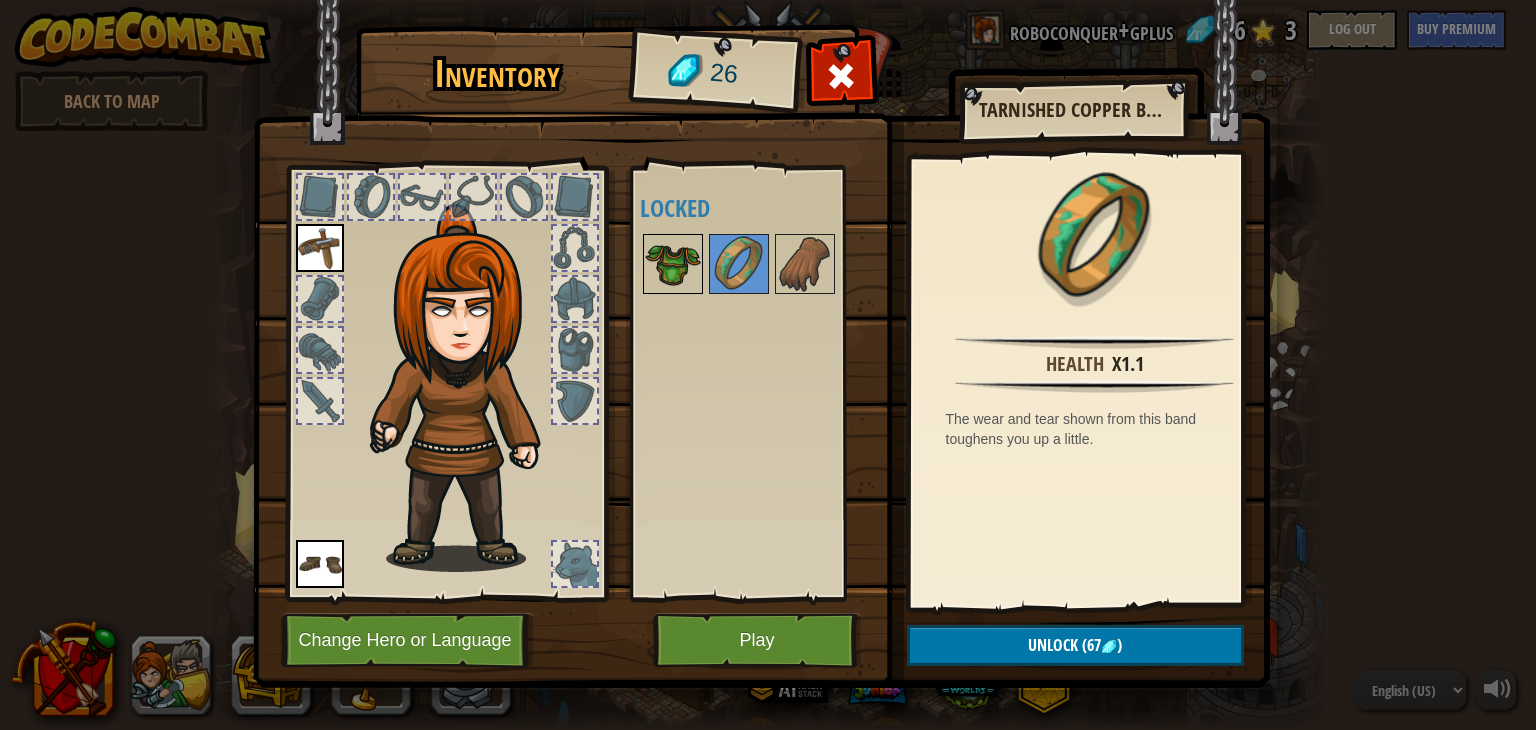 click at bounding box center [673, 264] 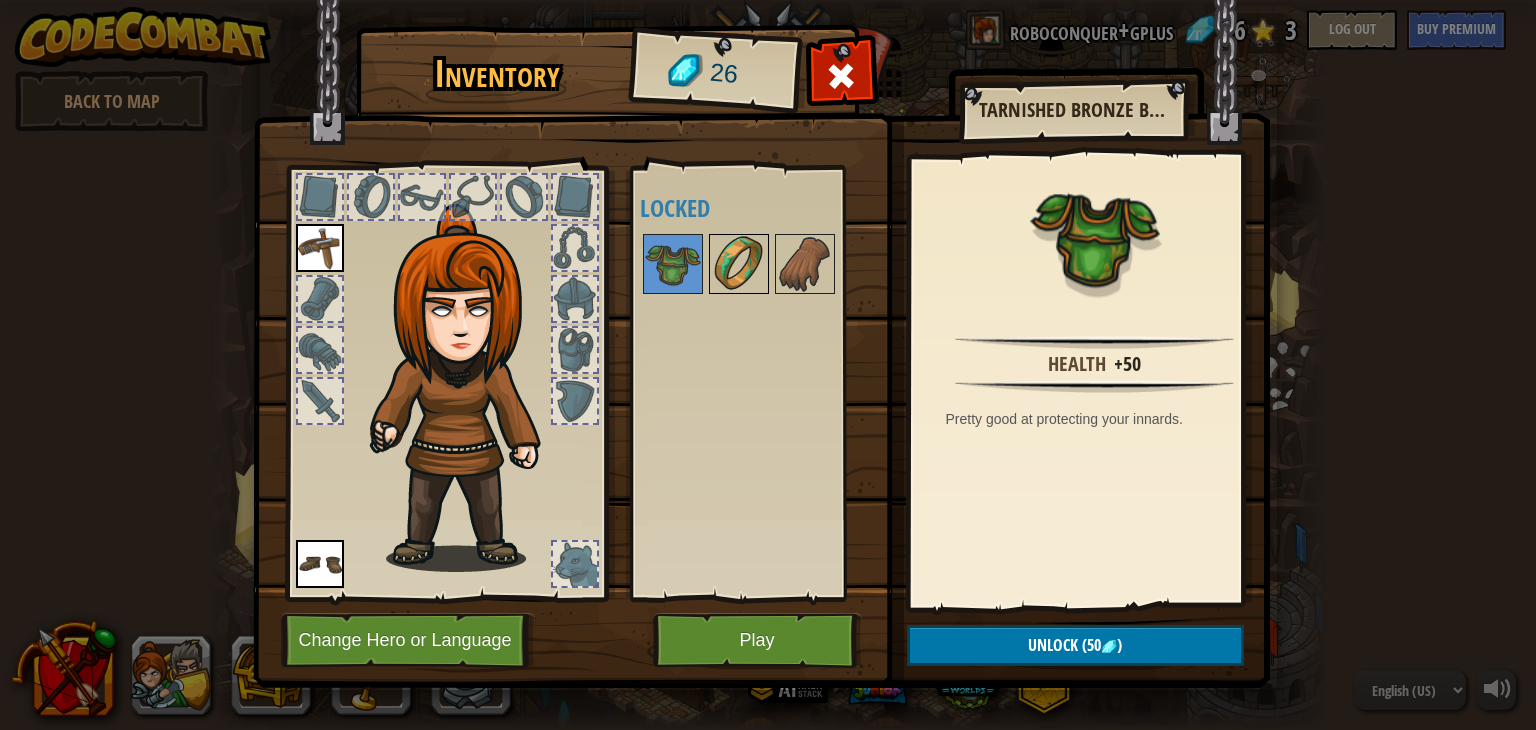 click at bounding box center (739, 264) 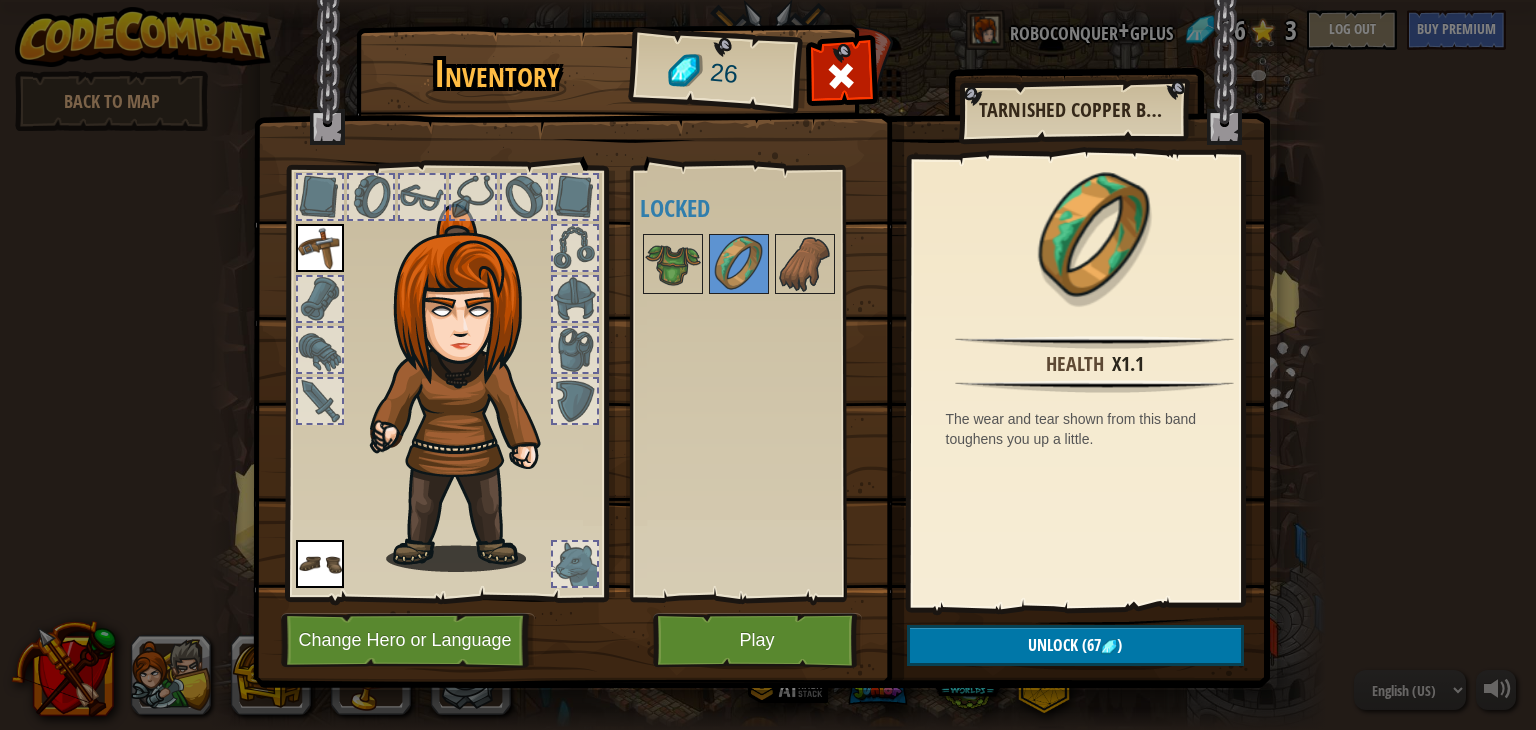 click at bounding box center (765, 264) 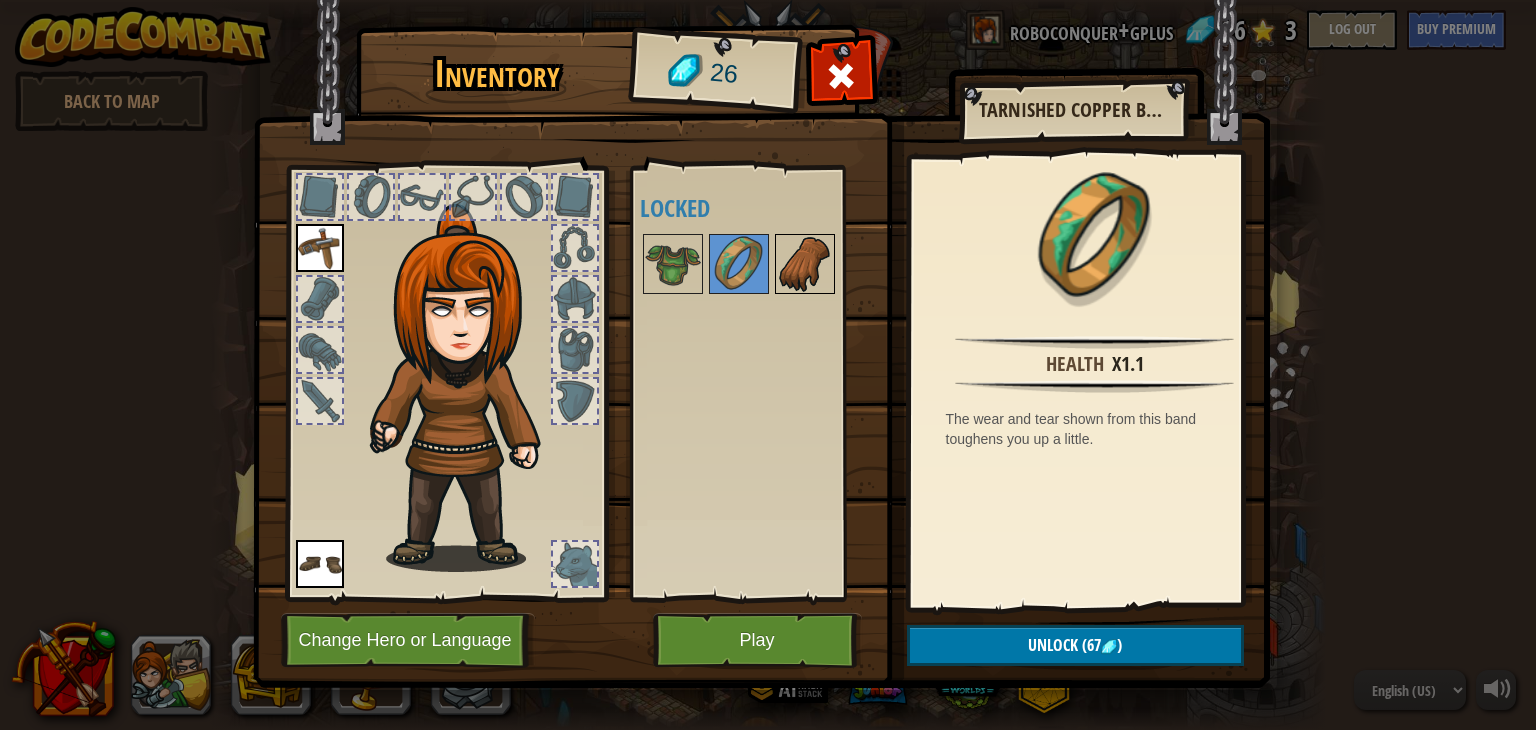 click at bounding box center (805, 264) 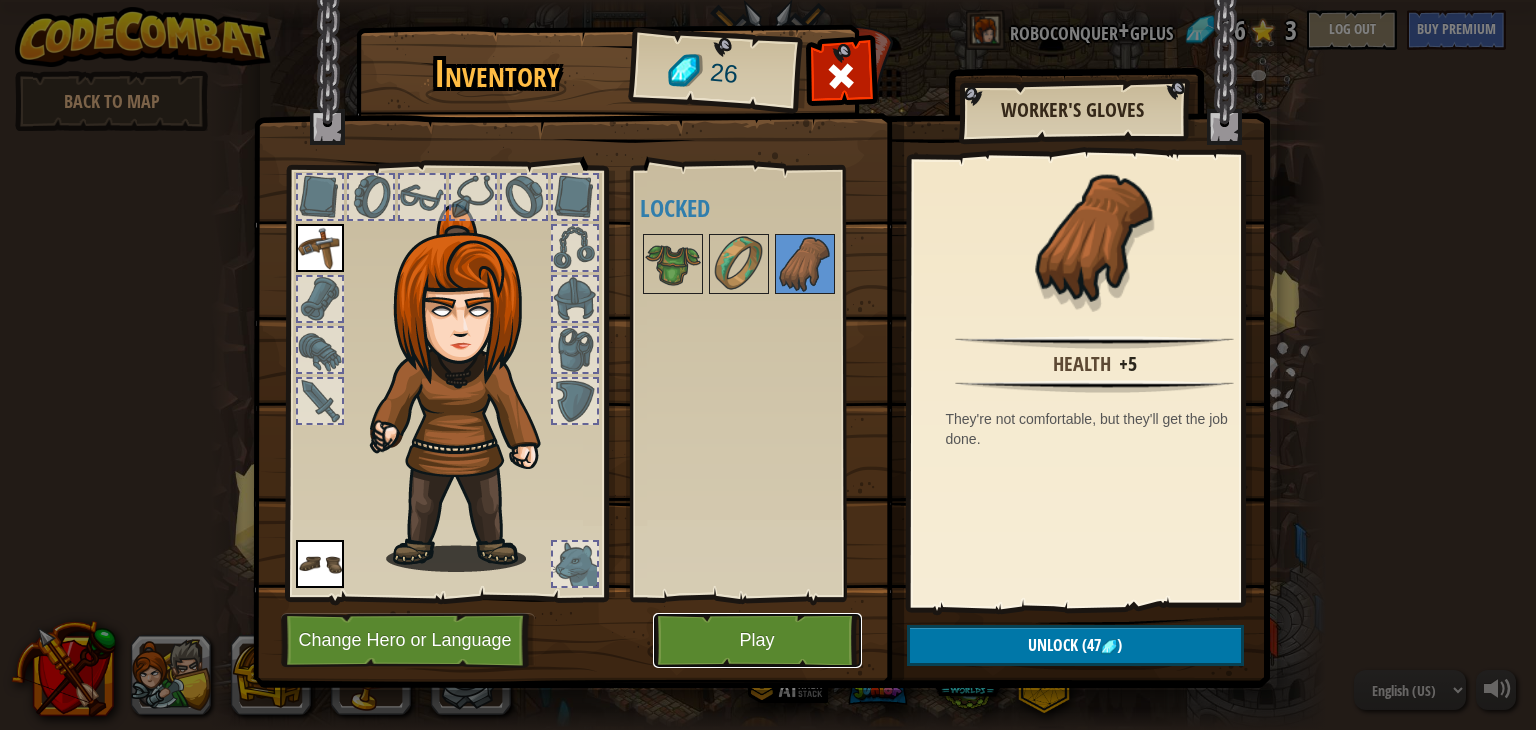 click on "Play" at bounding box center (757, 640) 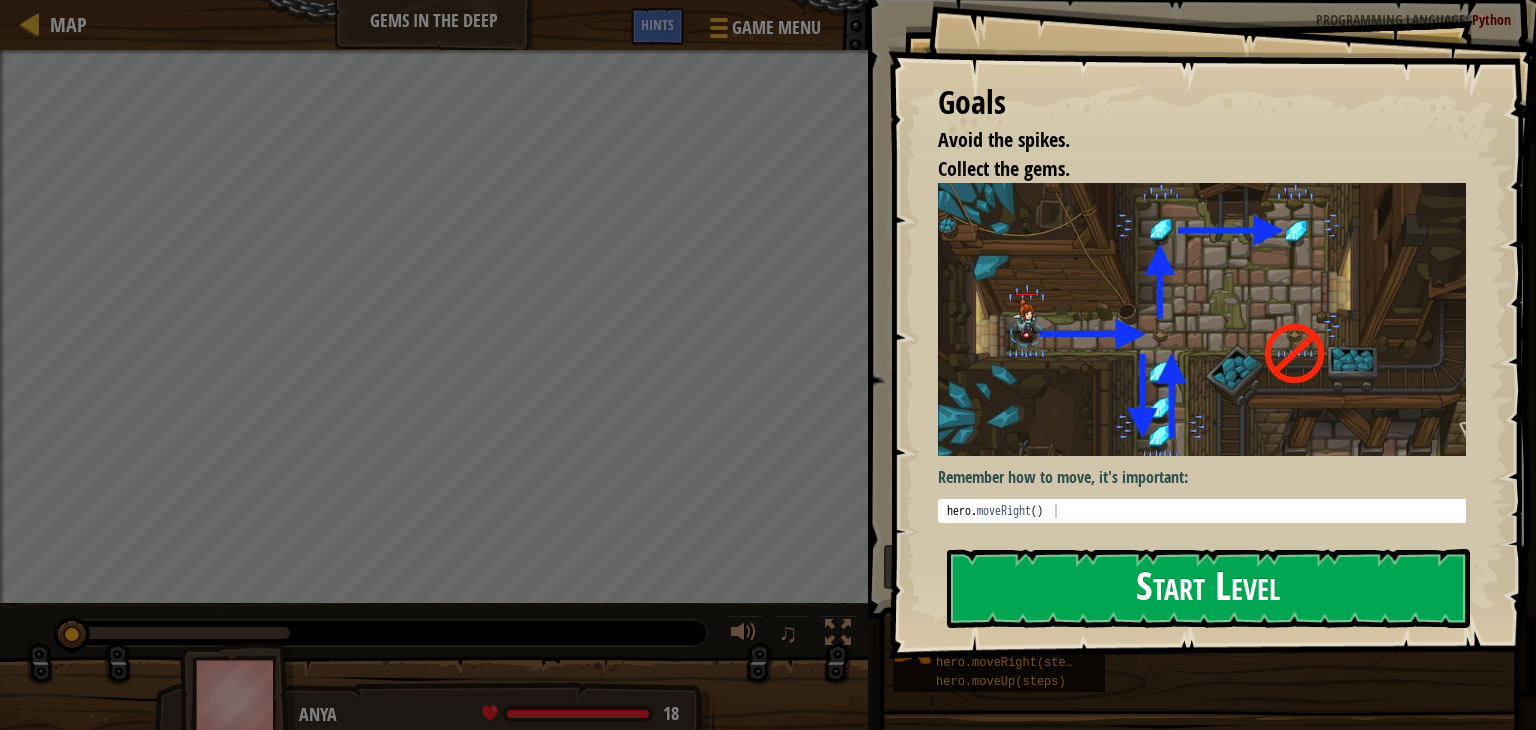 click on "Start Level" at bounding box center (1208, 588) 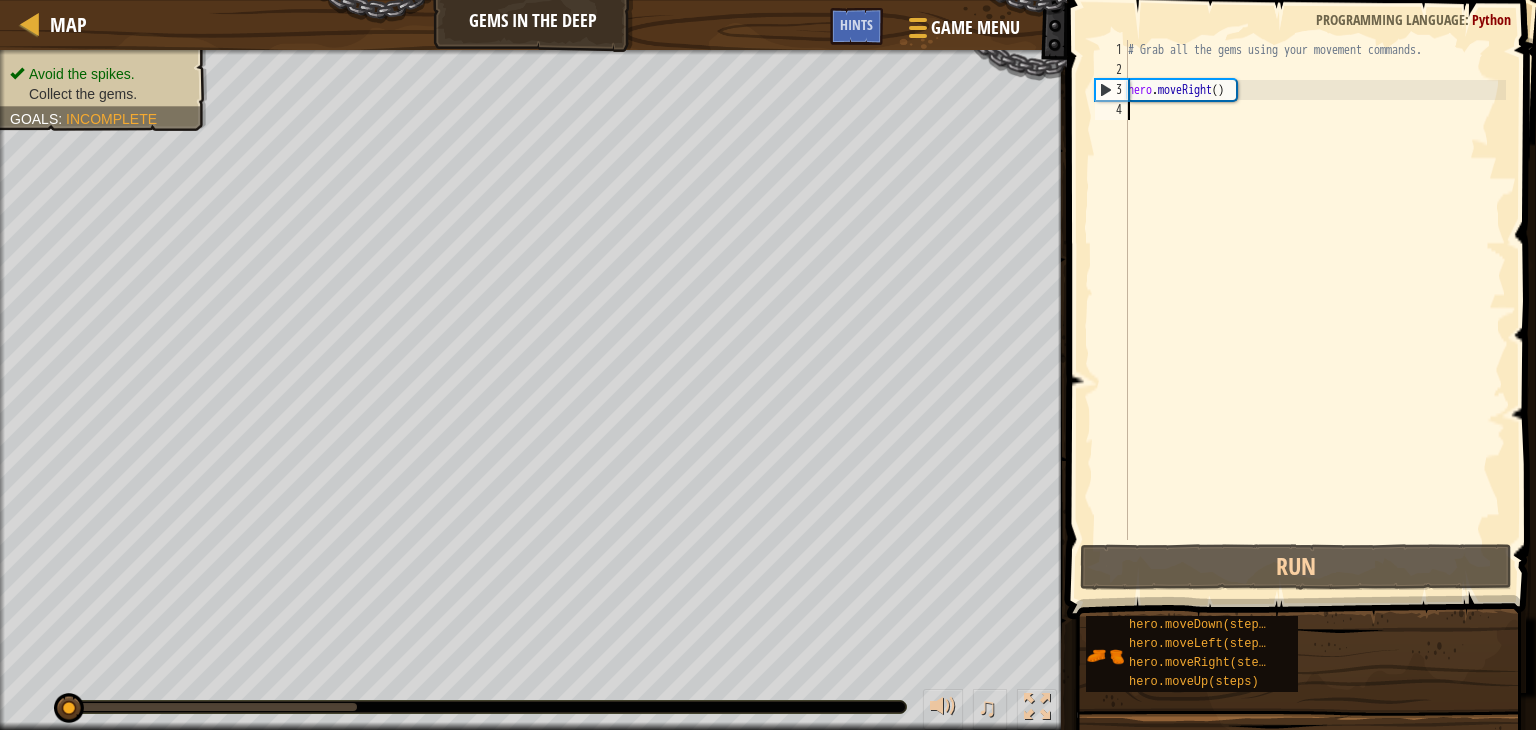 click on "# Grab all the gems using your movement commands. hero . moveRight ( )" at bounding box center [1315, 310] 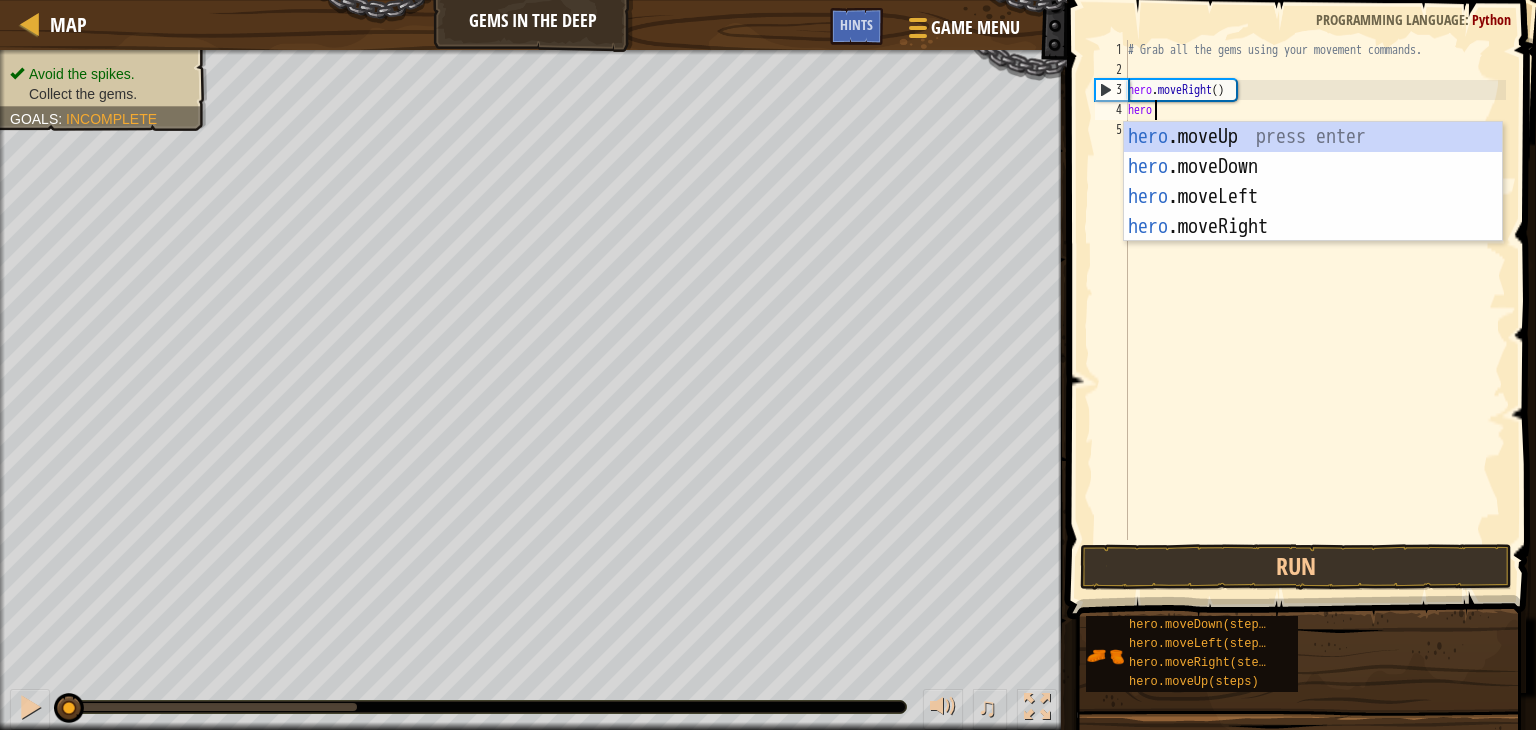 scroll, scrollTop: 9, scrollLeft: 0, axis: vertical 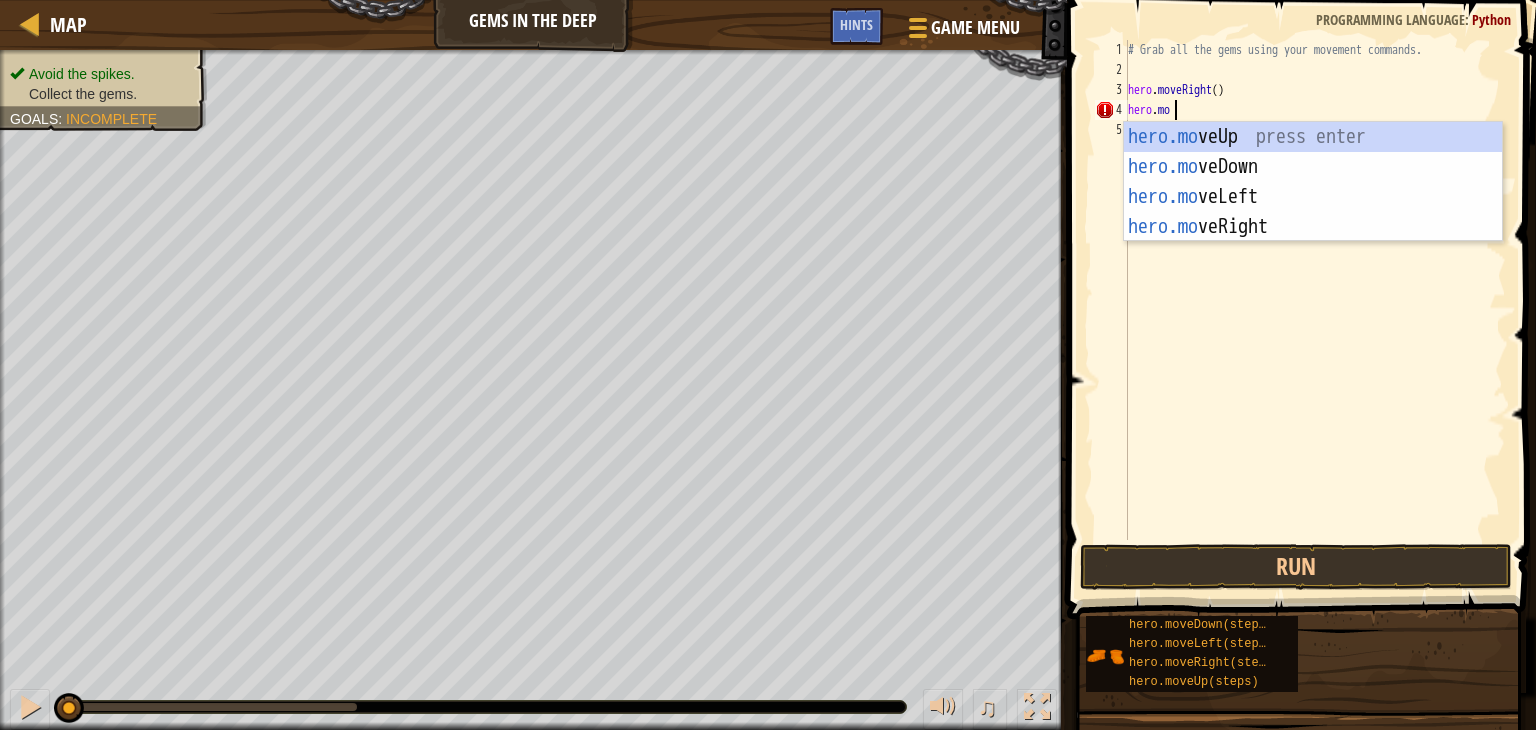 type on "hero.move" 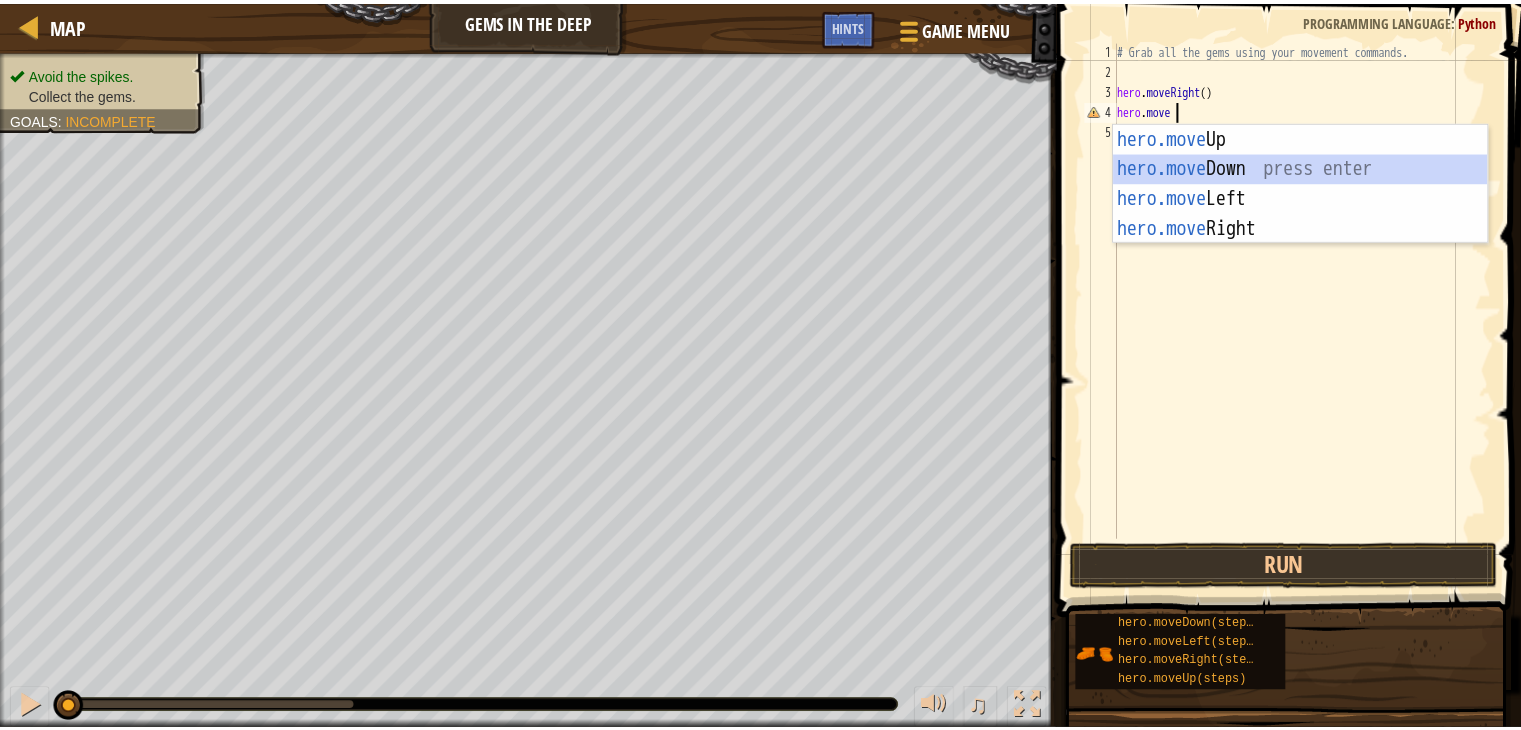 scroll, scrollTop: 9, scrollLeft: 0, axis: vertical 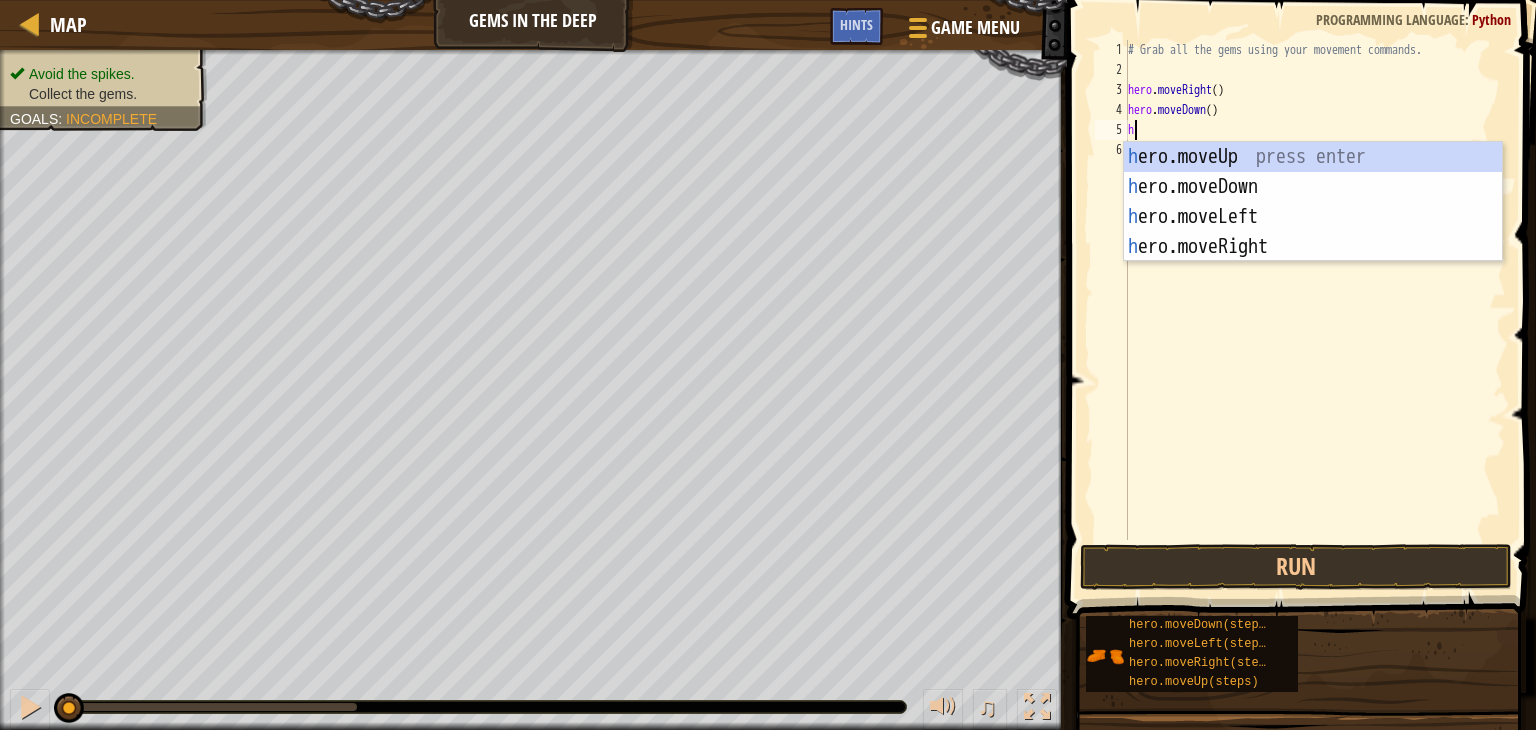 type on "her" 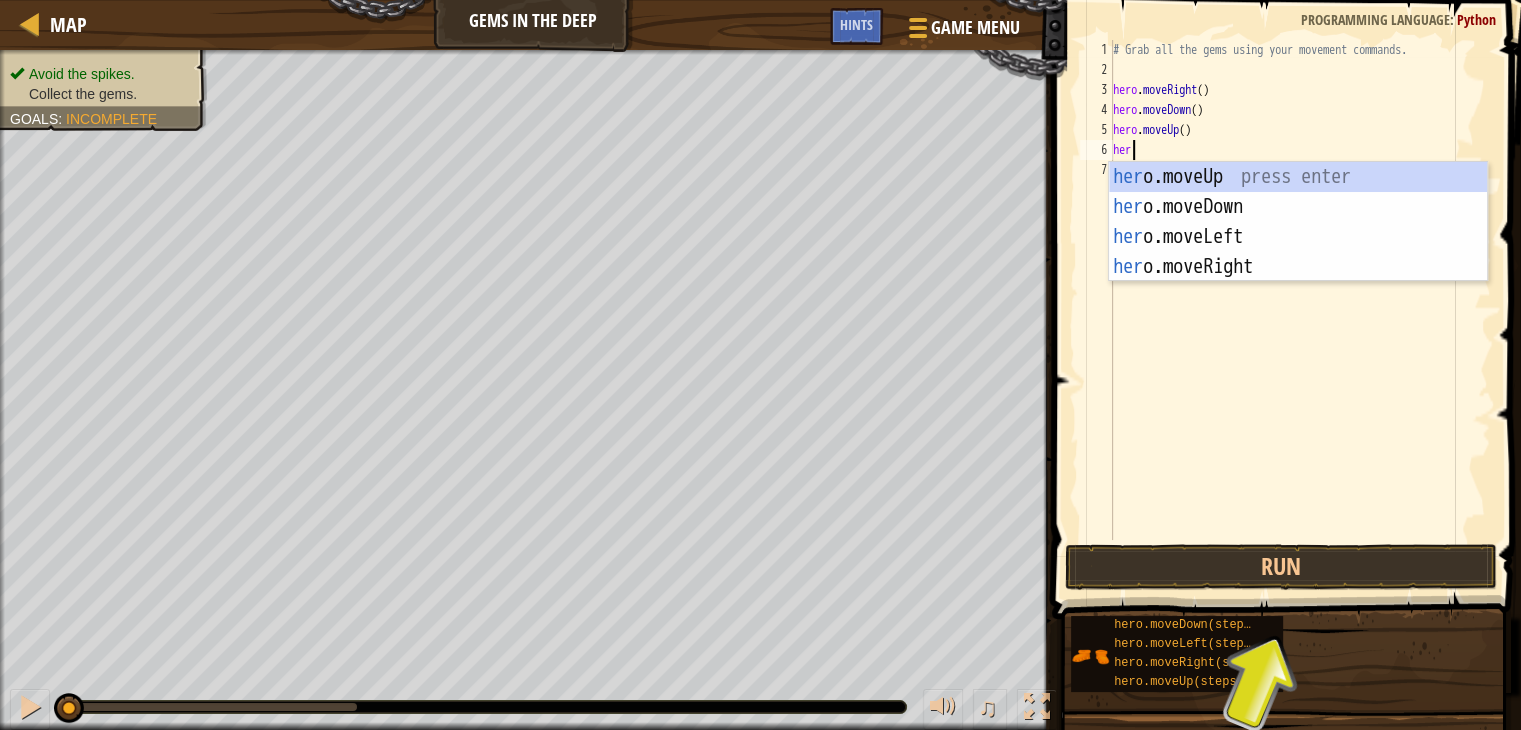type on "hero" 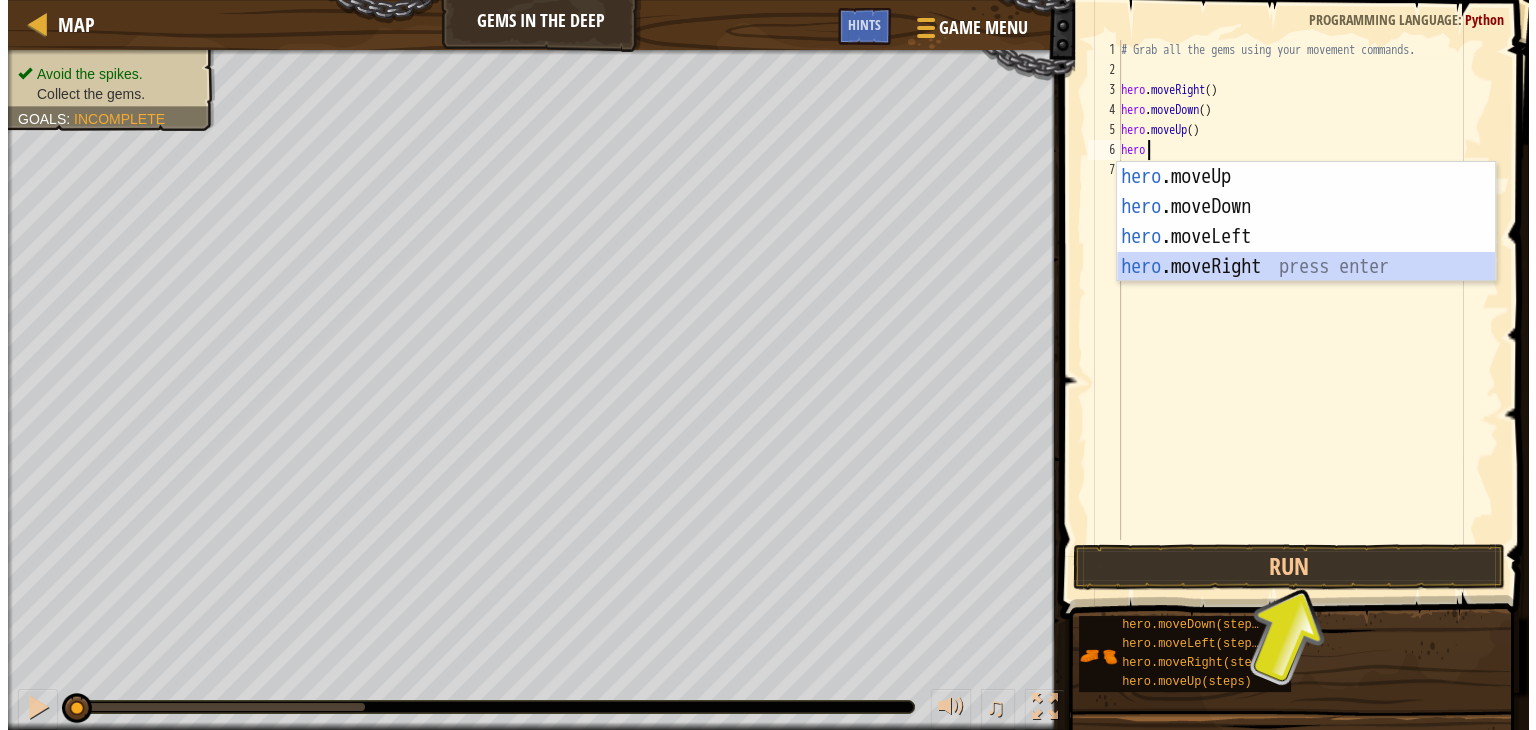 scroll, scrollTop: 9, scrollLeft: 0, axis: vertical 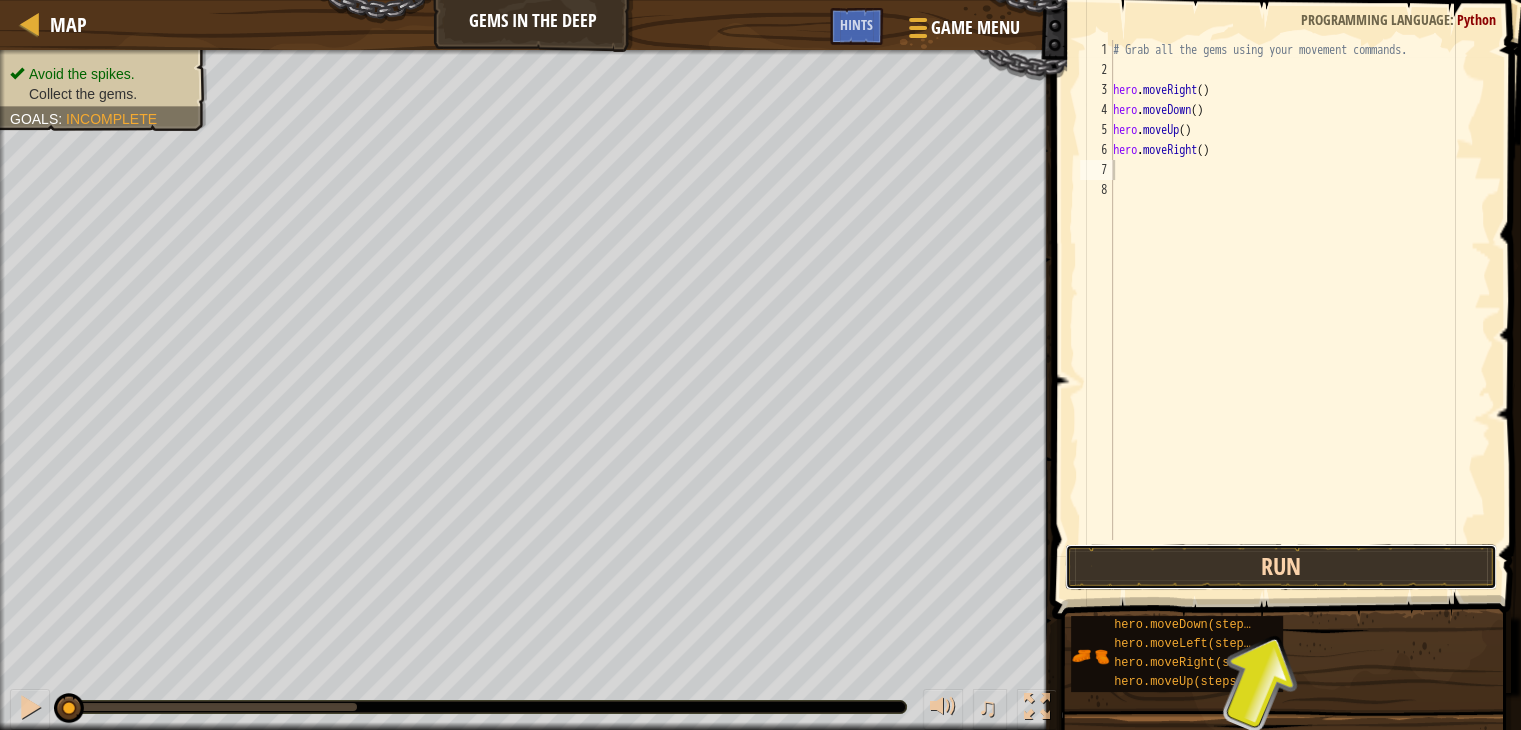click on "Run" at bounding box center [1281, 567] 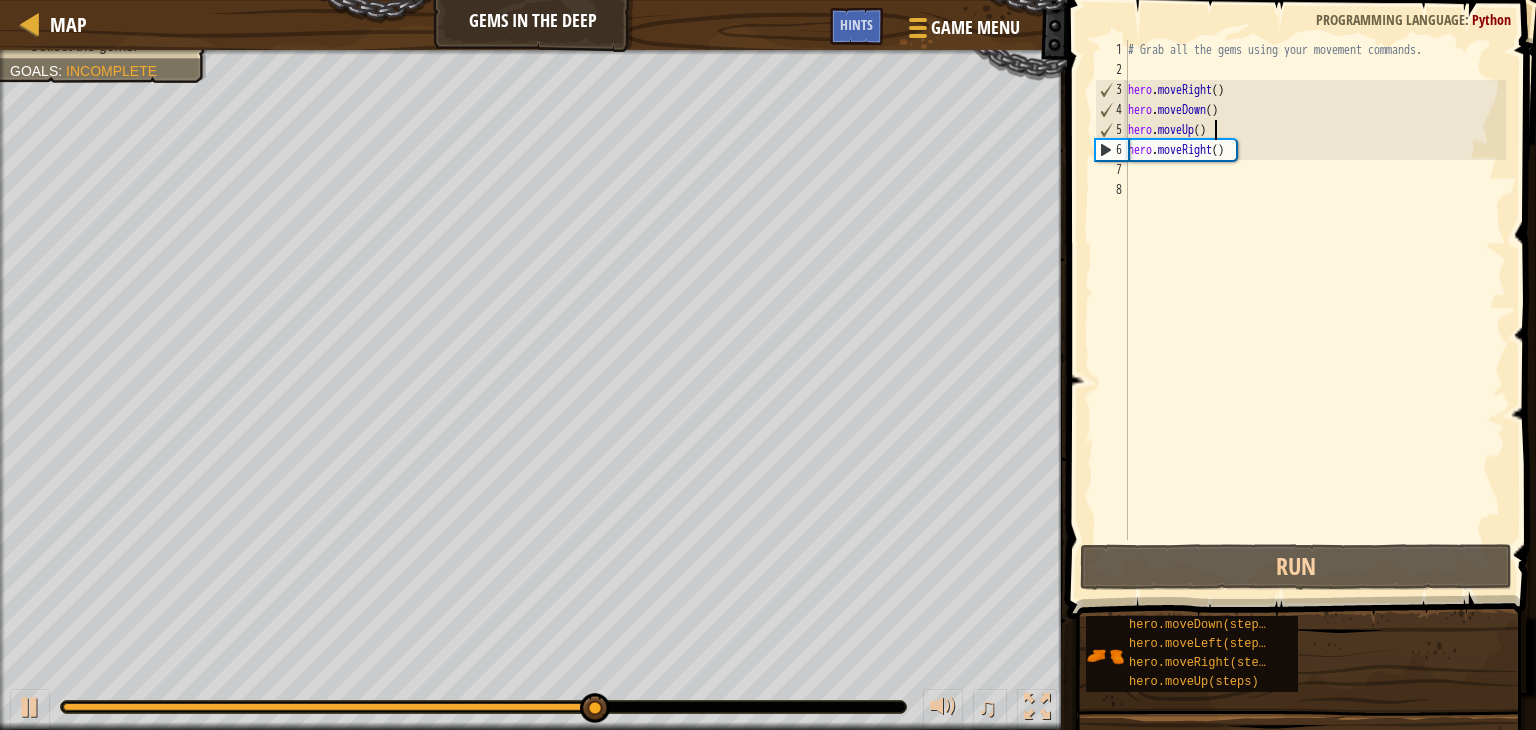 click on "# Grab all the gems using your movement commands. hero . moveRight ( ) hero . moveDown ( ) hero . moveUp ( ) hero . moveRight ( )" at bounding box center (1315, 310) 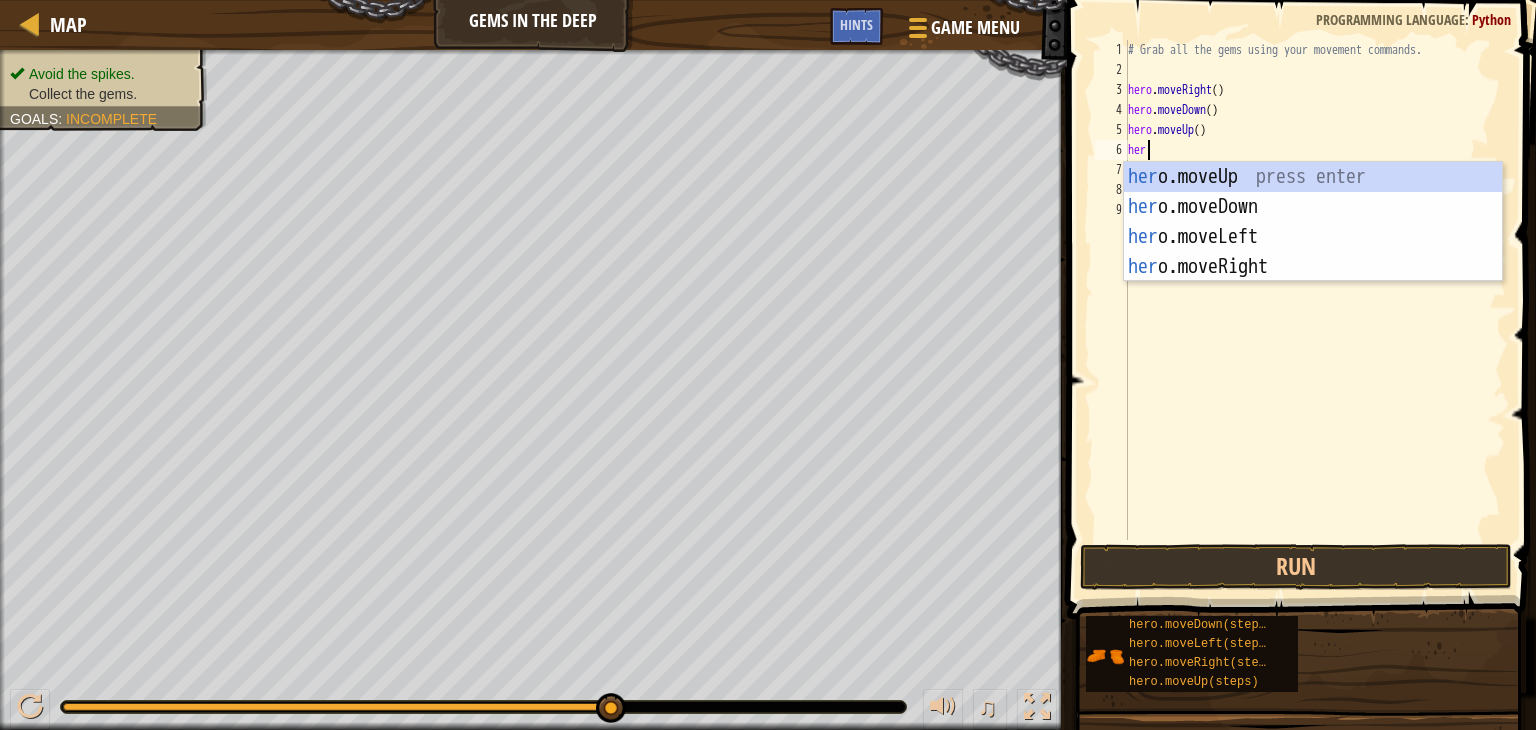 type on "hero" 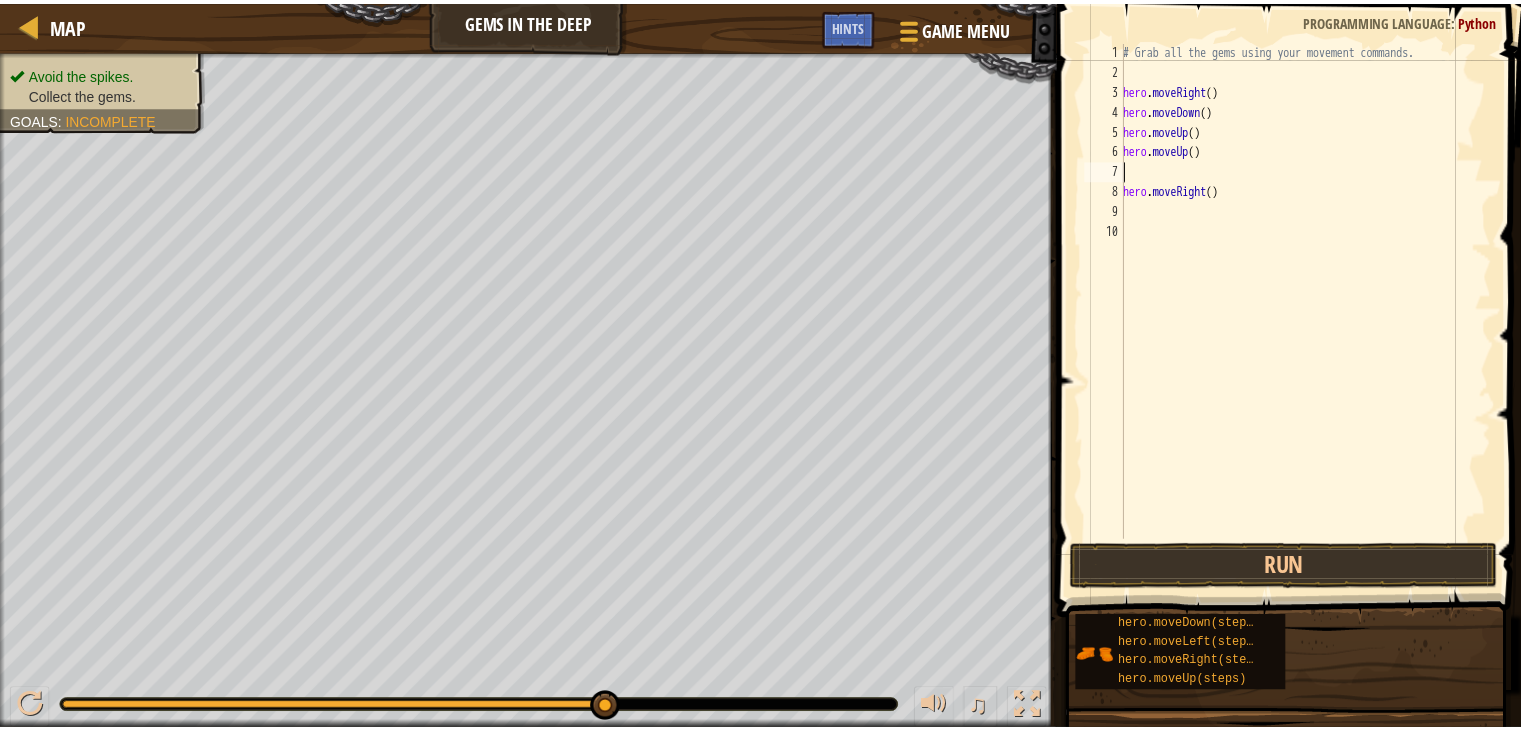scroll, scrollTop: 9, scrollLeft: 0, axis: vertical 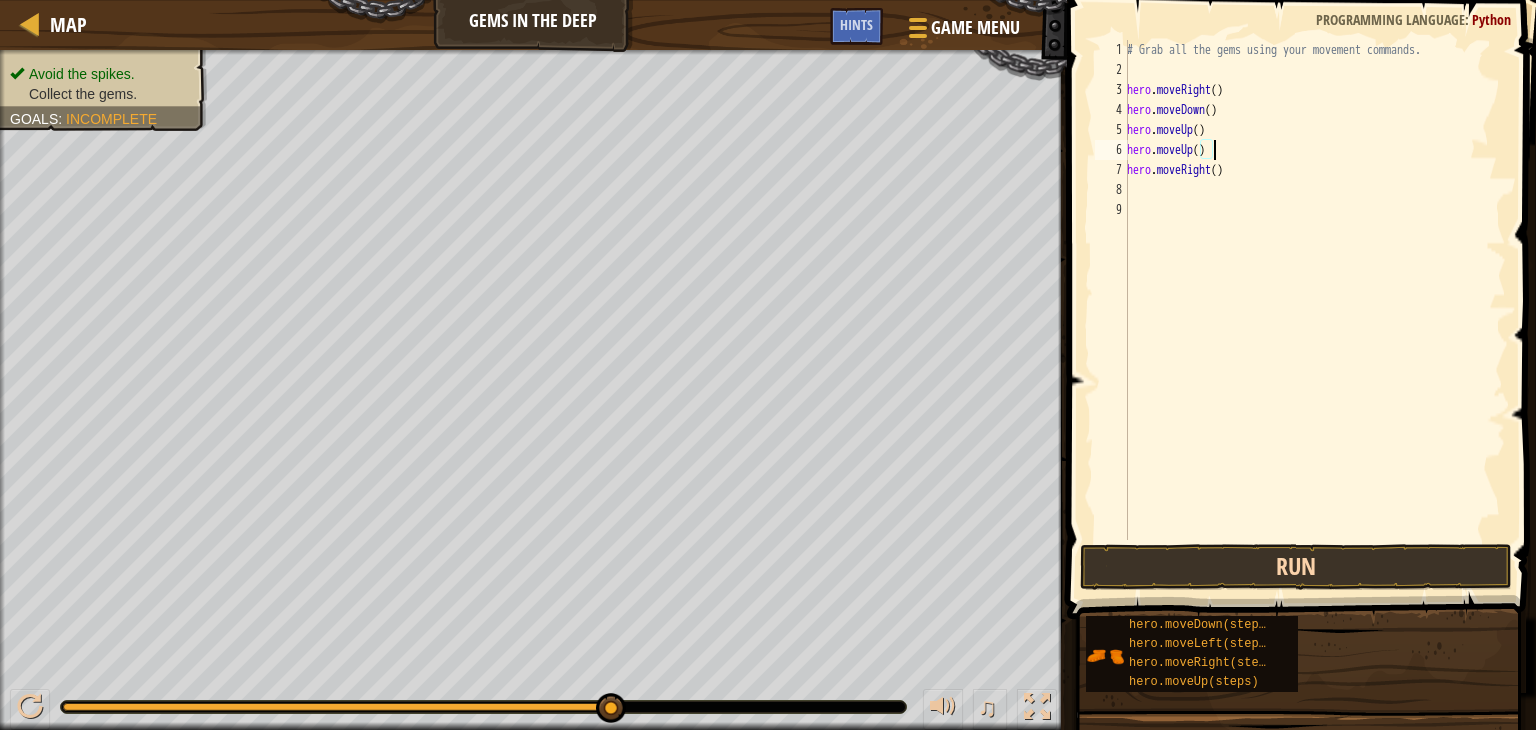 type on "hero.moveUp()" 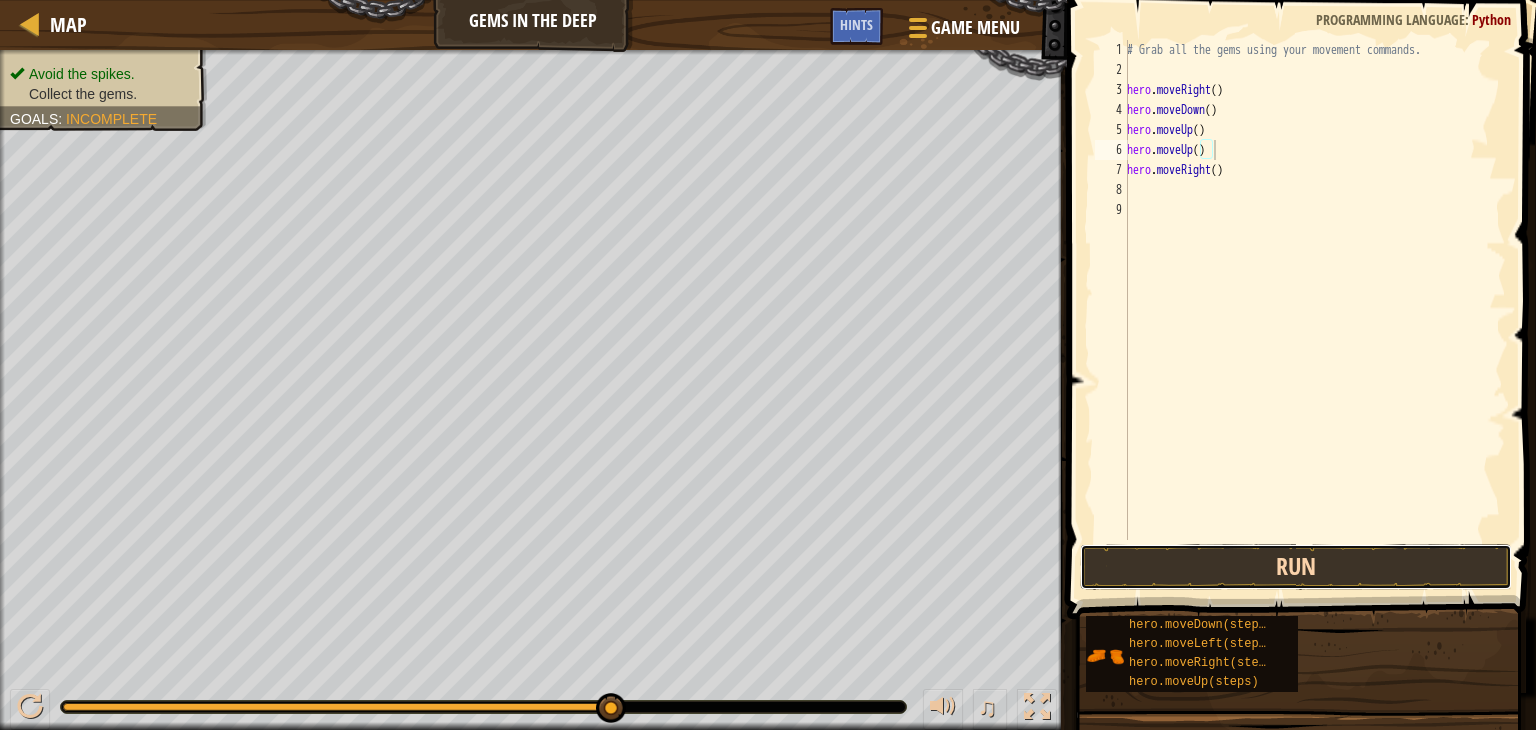 click on "Run" at bounding box center [1296, 567] 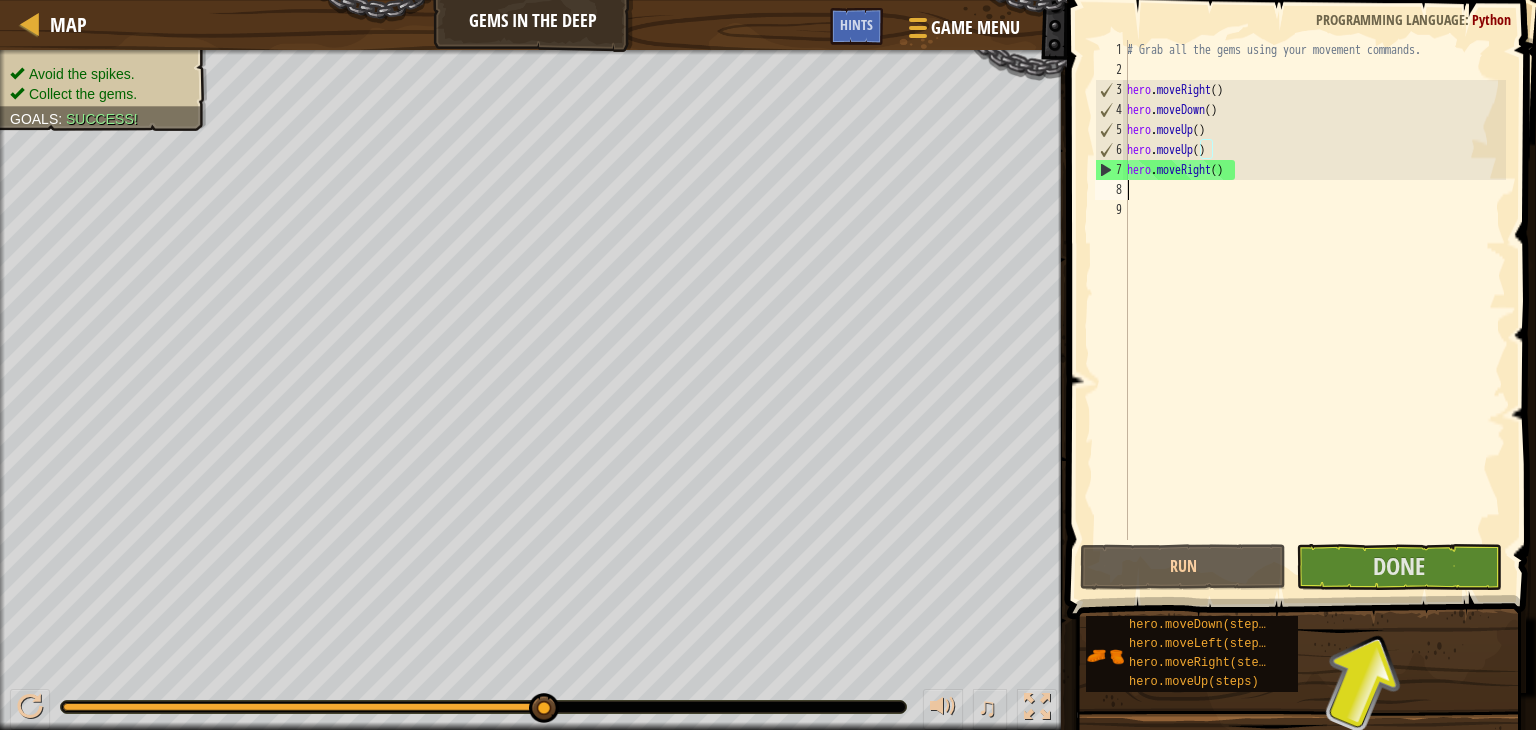 click on "# Grab all the gems using your movement commands. hero . moveRight ( ) hero . moveDown ( ) hero . moveUp ( ) hero . moveUp ( ) hero . moveRight ( )" at bounding box center [1314, 310] 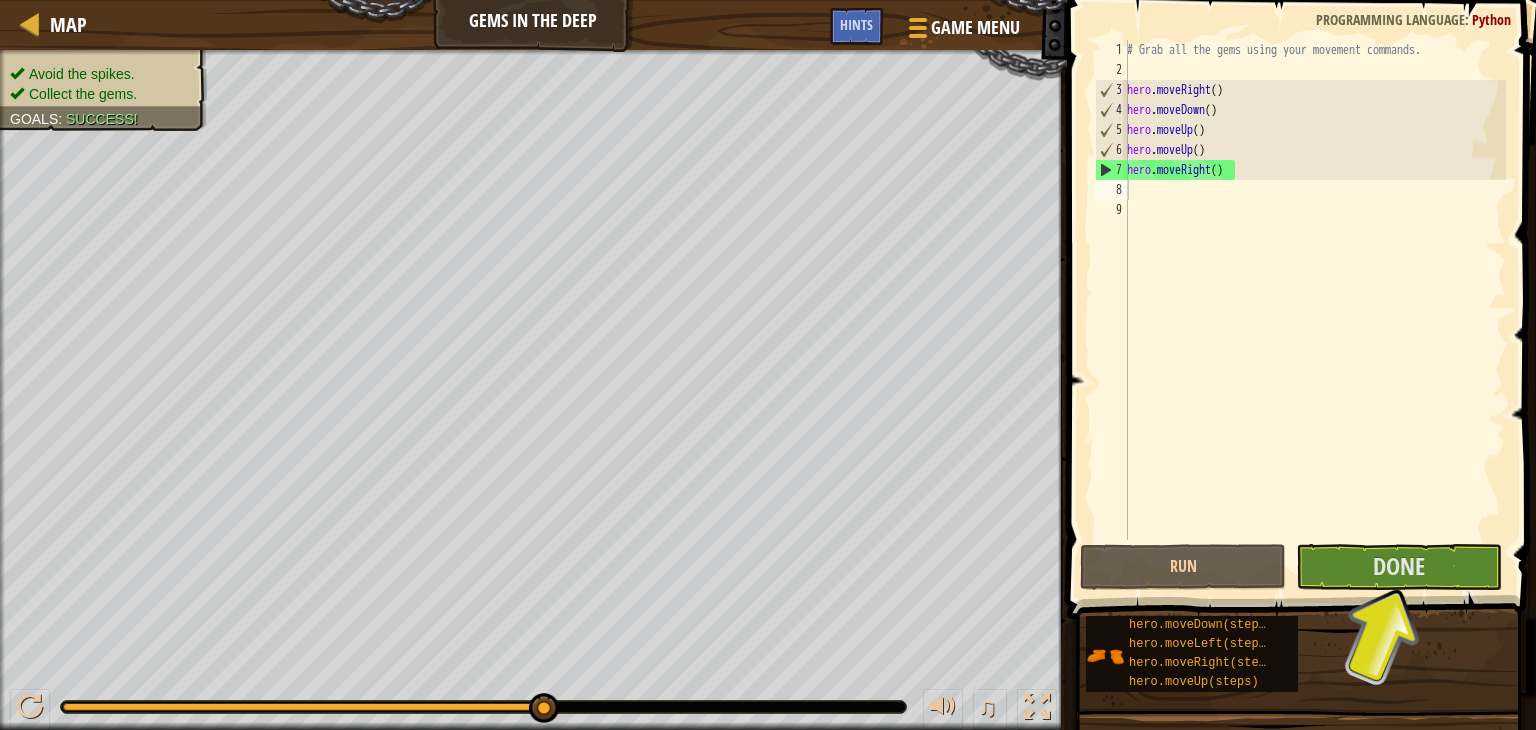 click at bounding box center (1303, 281) 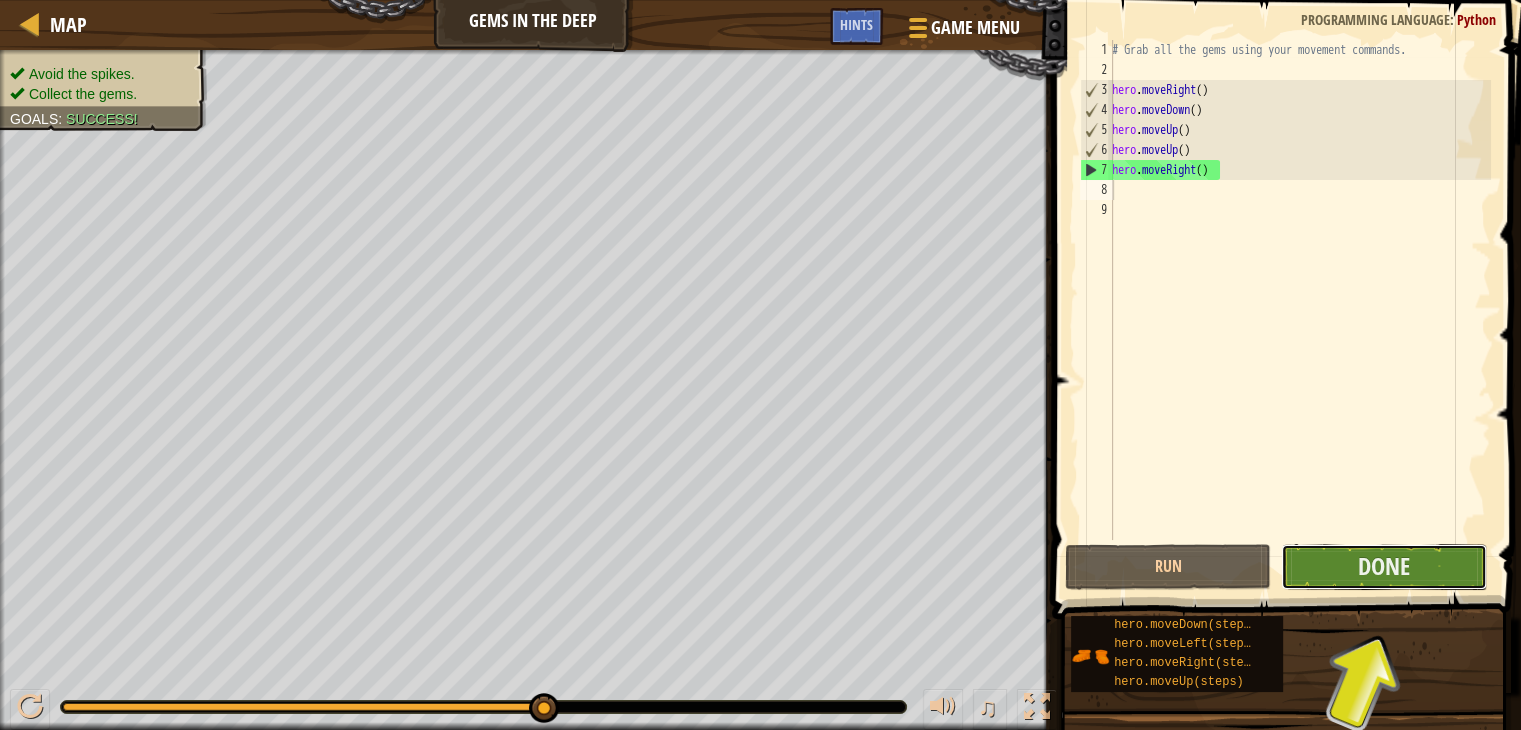 click on "Done" at bounding box center (1384, 567) 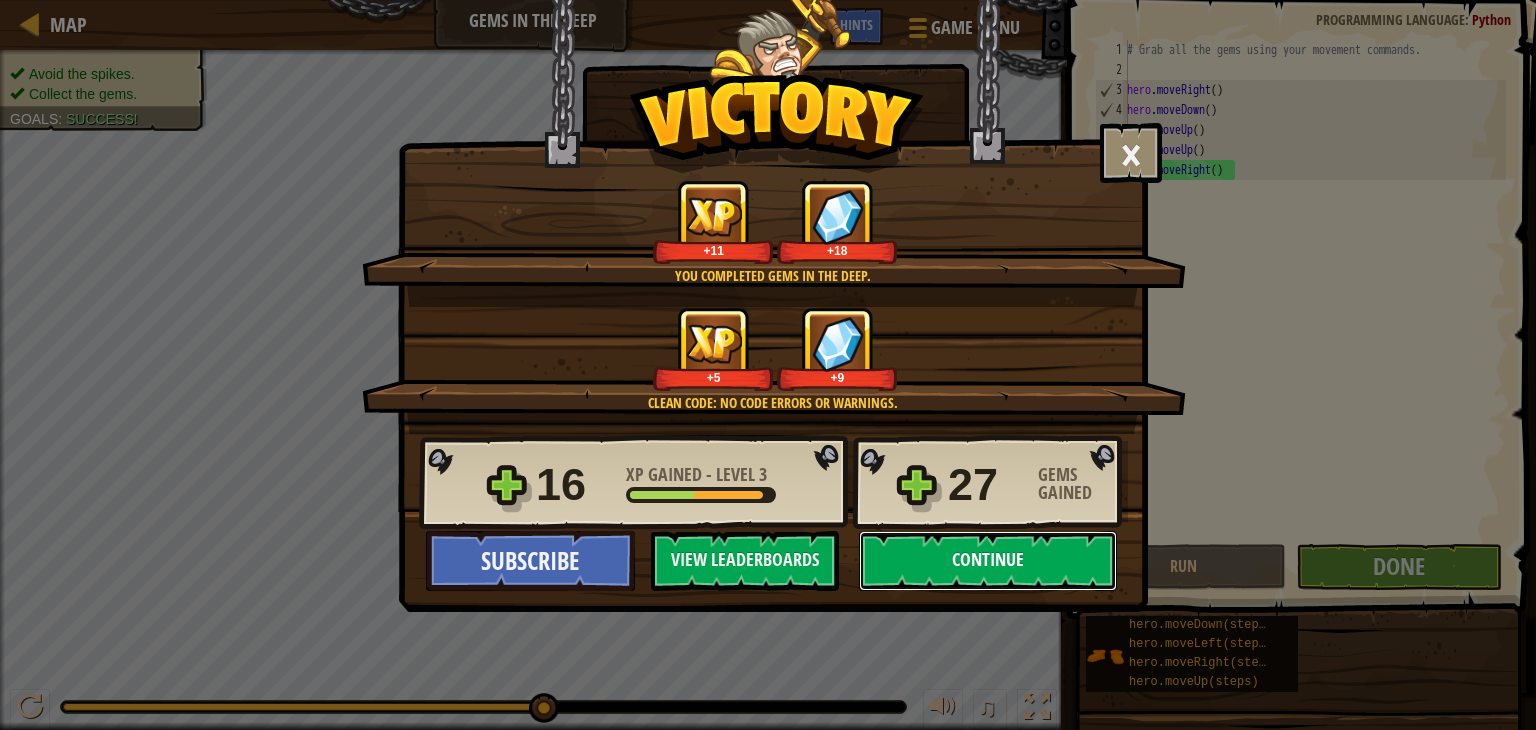 click on "Continue" at bounding box center [988, 561] 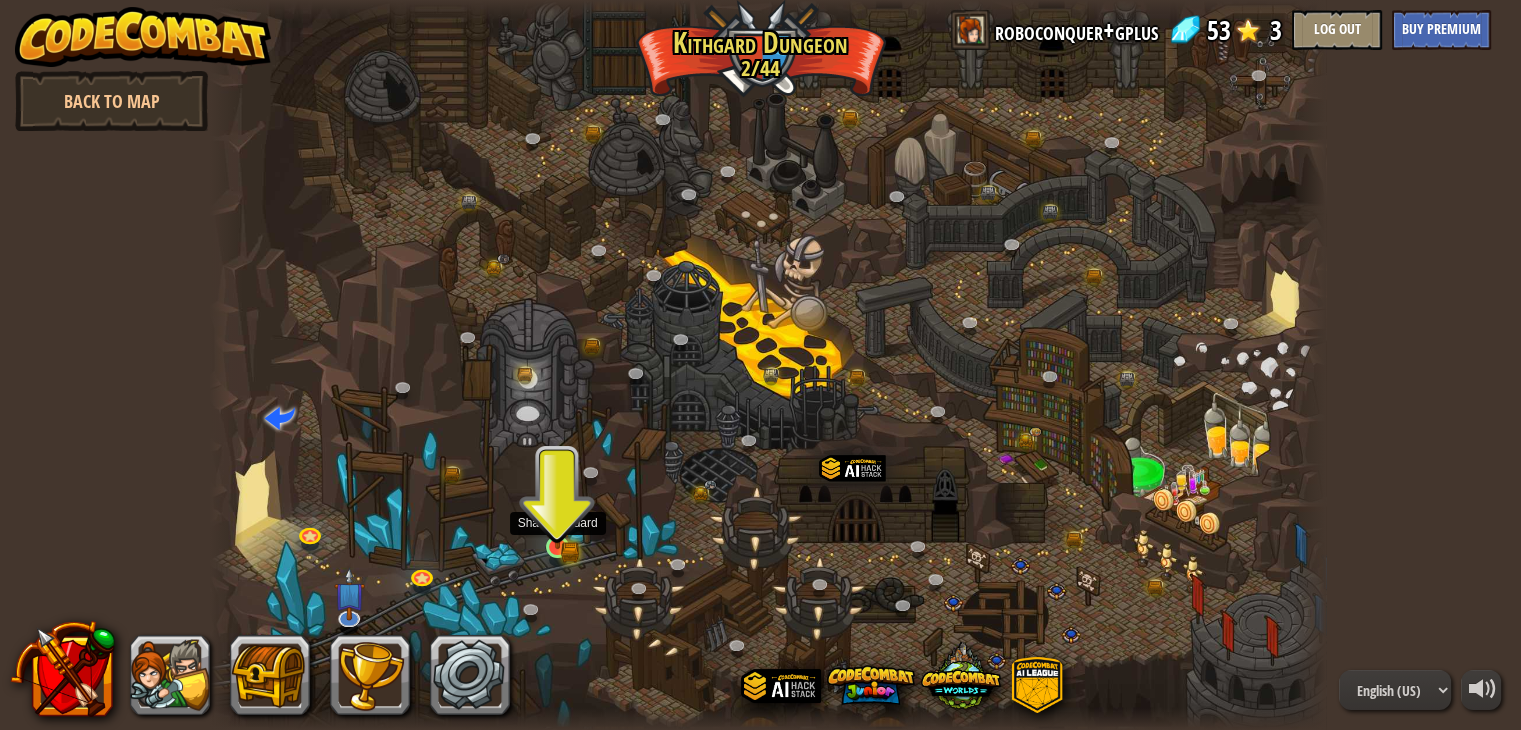 click at bounding box center [558, 518] 